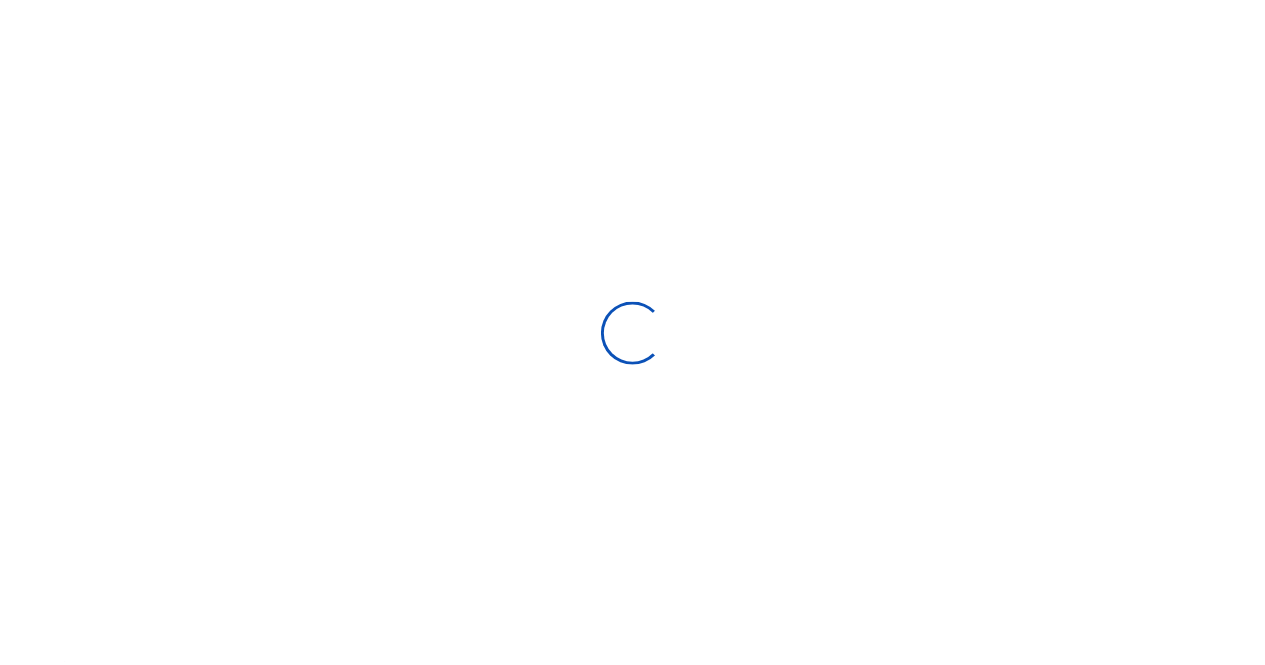 scroll, scrollTop: 0, scrollLeft: 0, axis: both 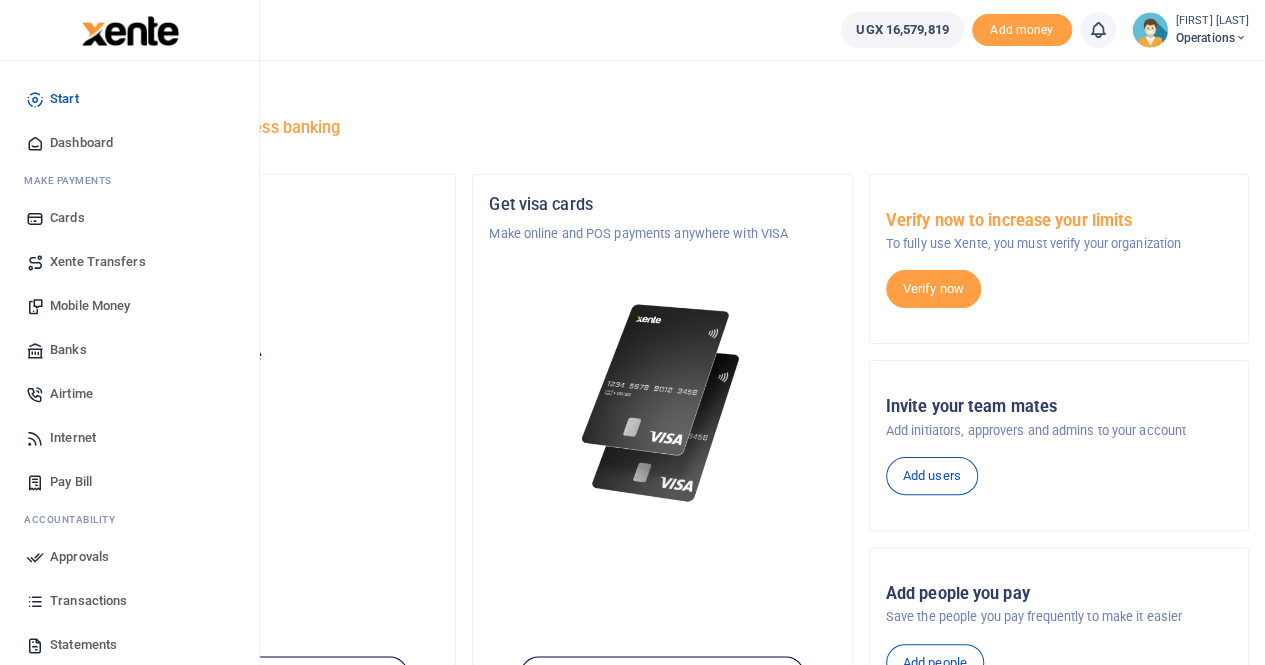 click on "Mobile Money" at bounding box center (90, 306) 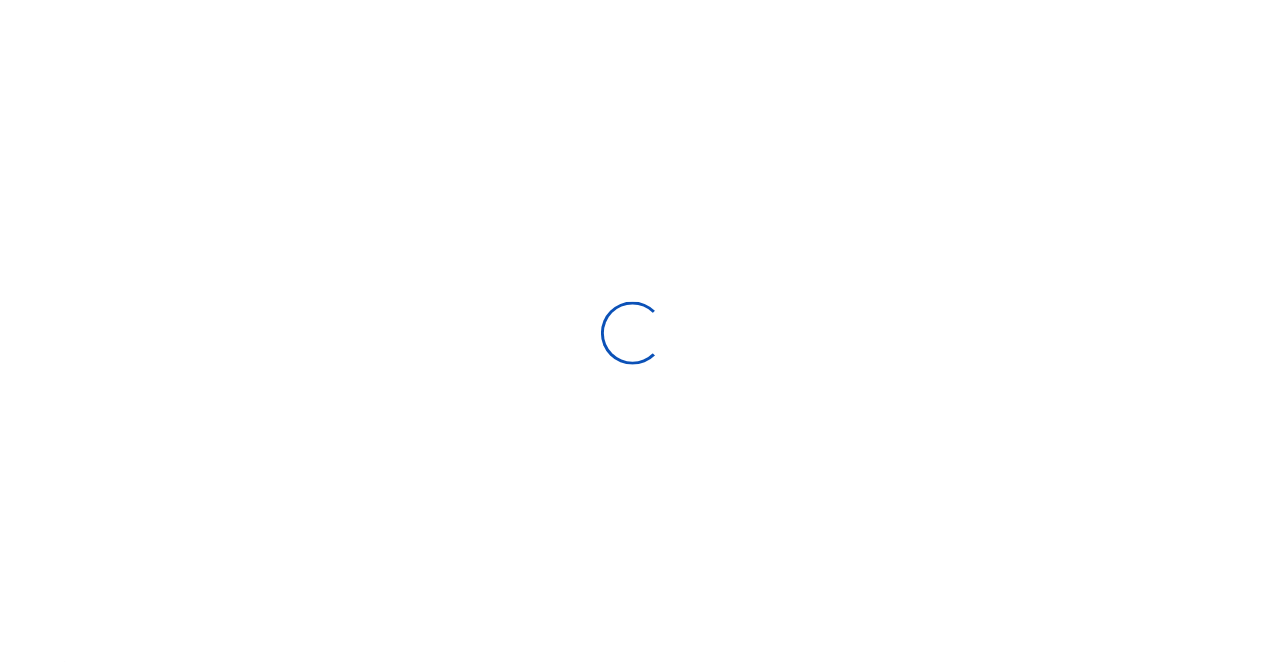 scroll, scrollTop: 0, scrollLeft: 0, axis: both 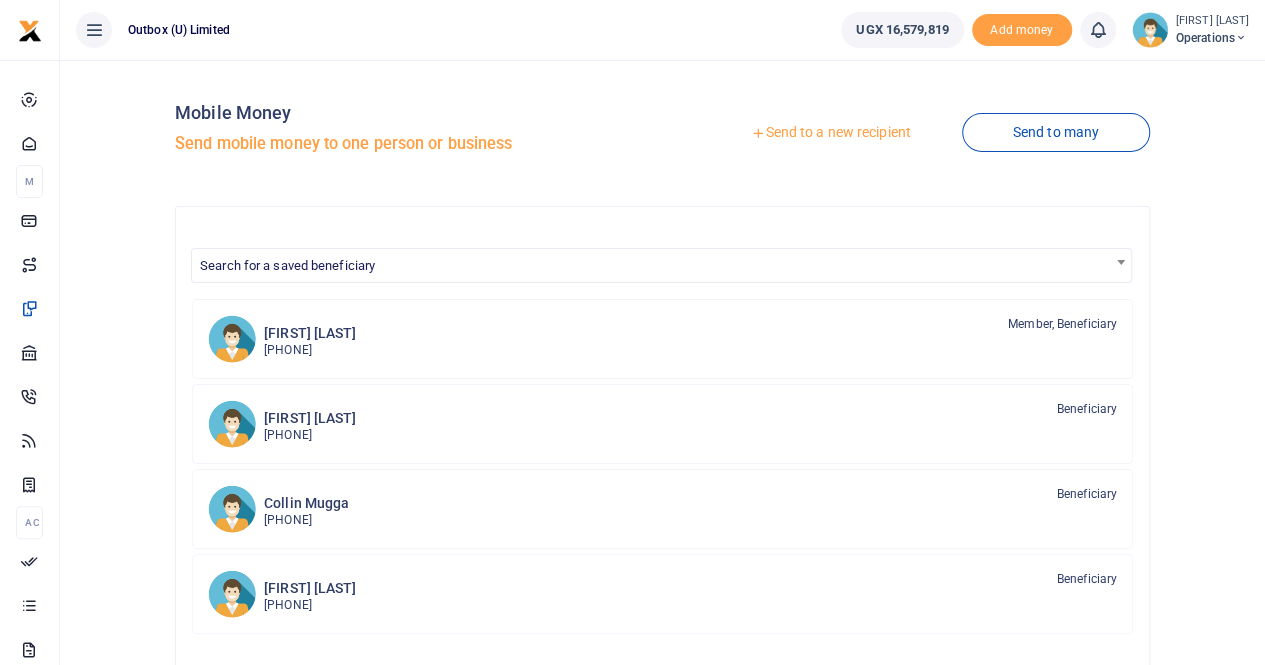 click on "Send to a new recipient" at bounding box center (830, 133) 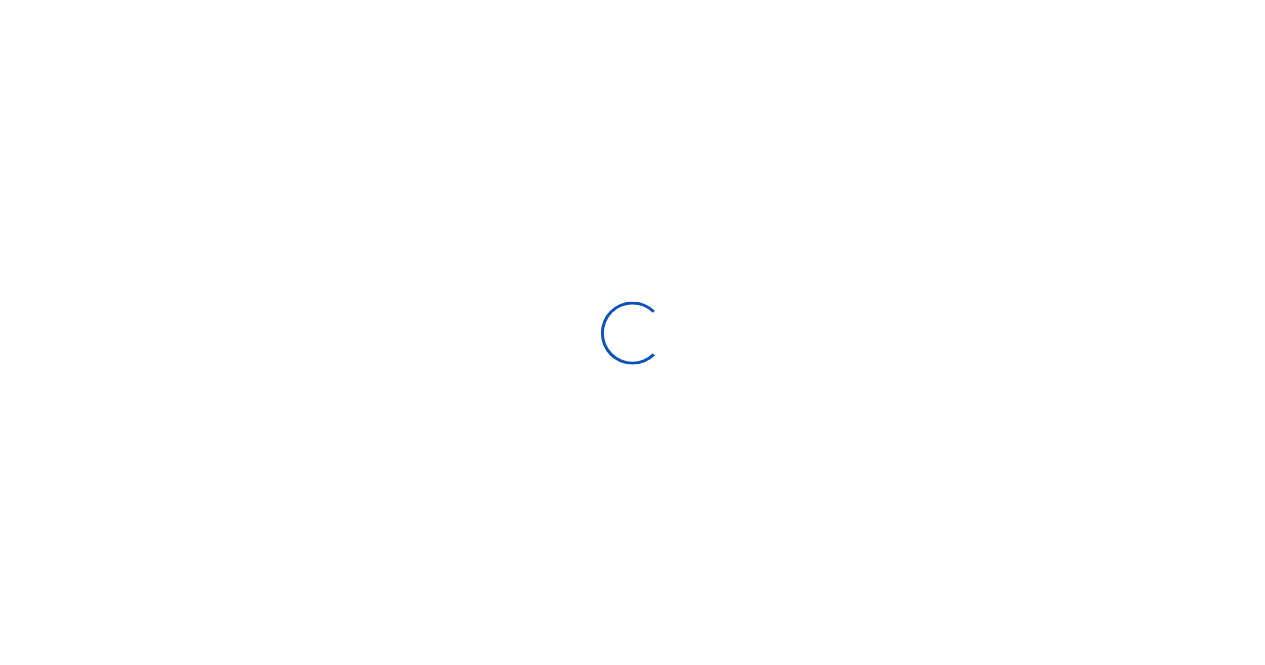 scroll, scrollTop: 0, scrollLeft: 0, axis: both 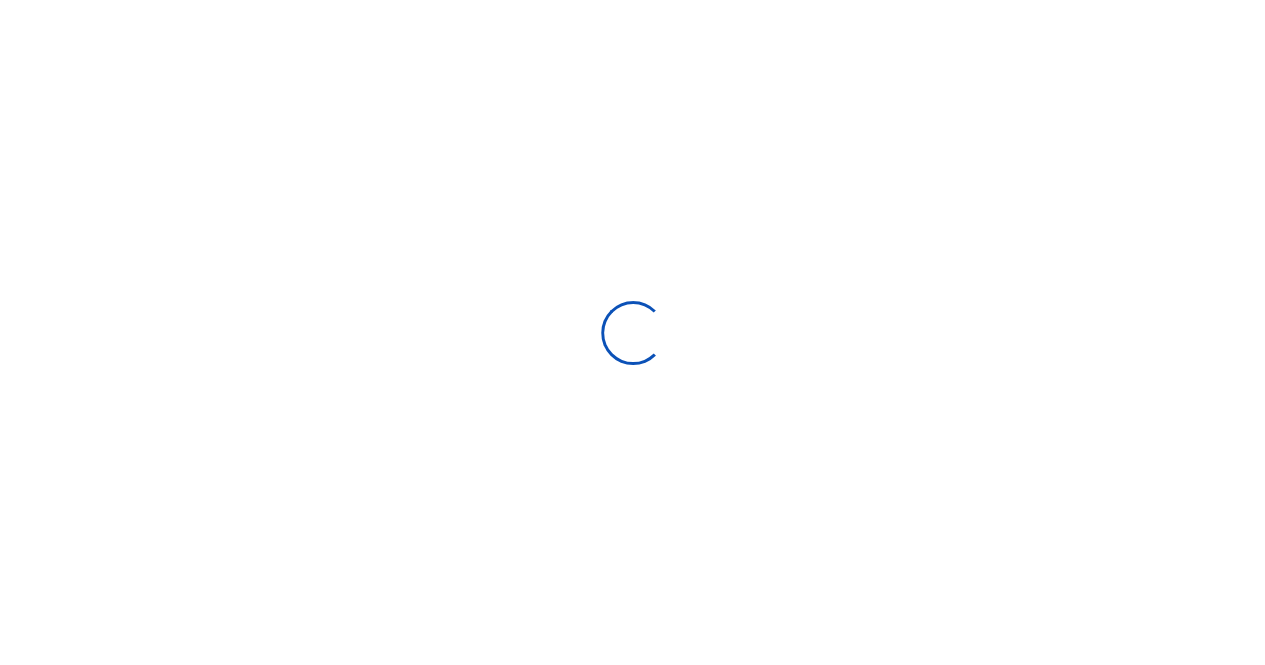 select on "Loading bundles" 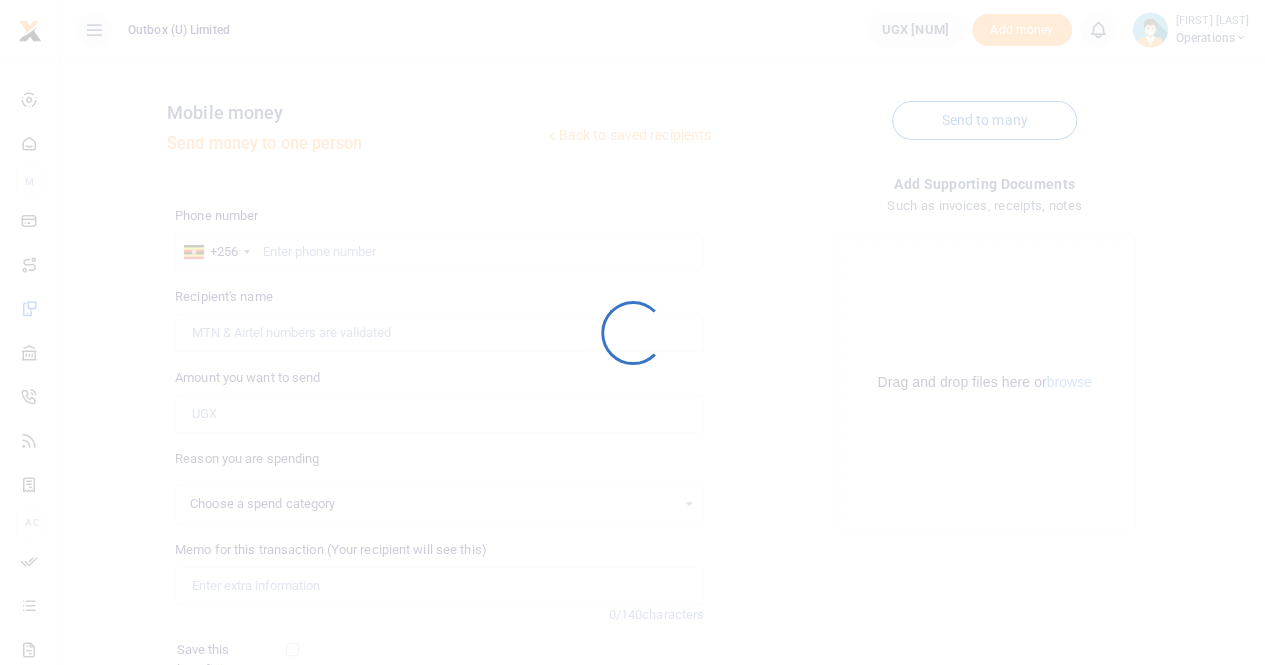 select 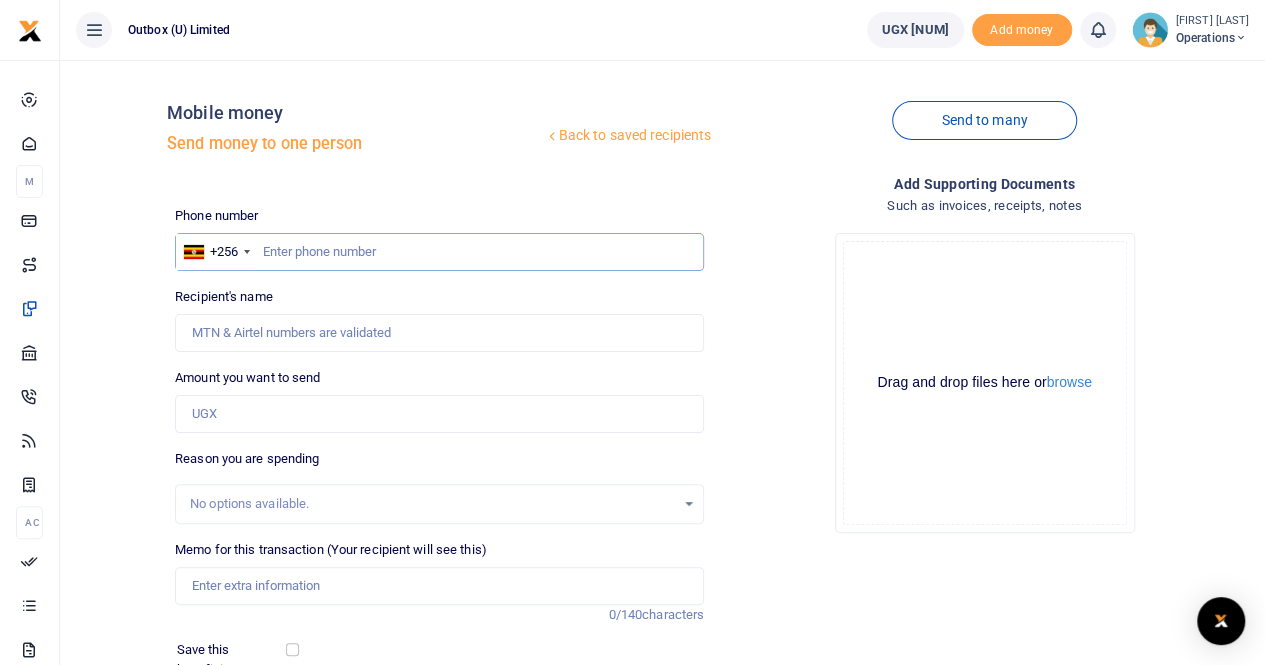 click at bounding box center [439, 252] 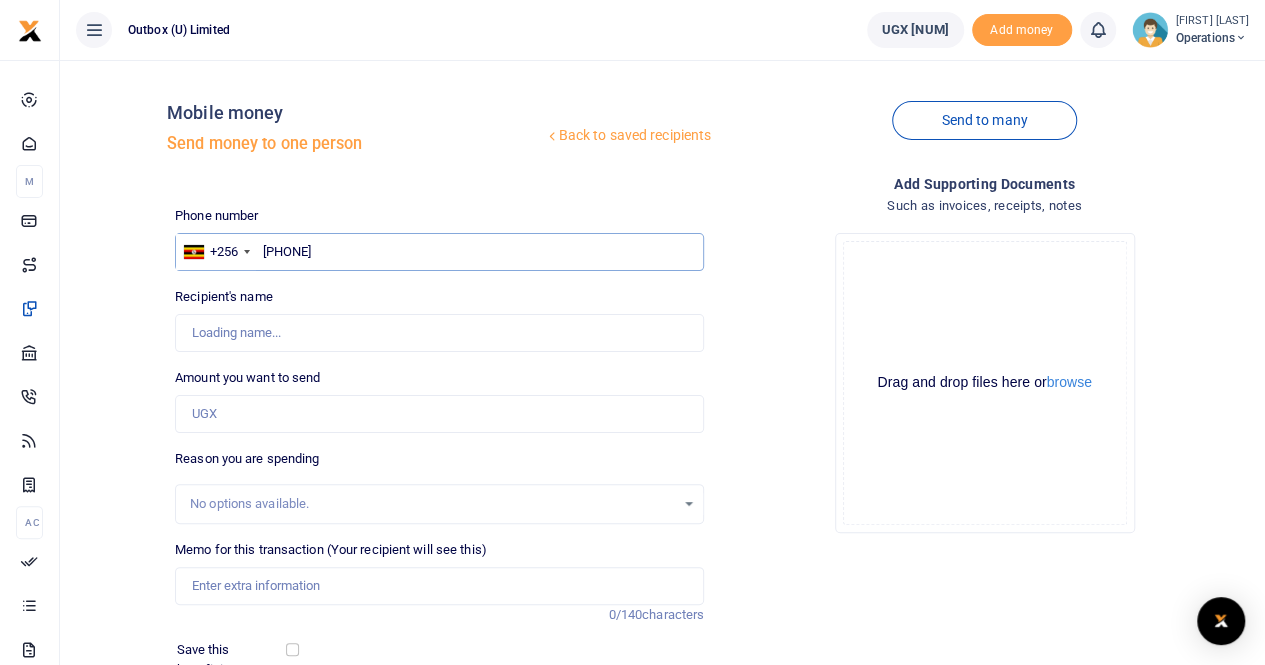 type on "757999480" 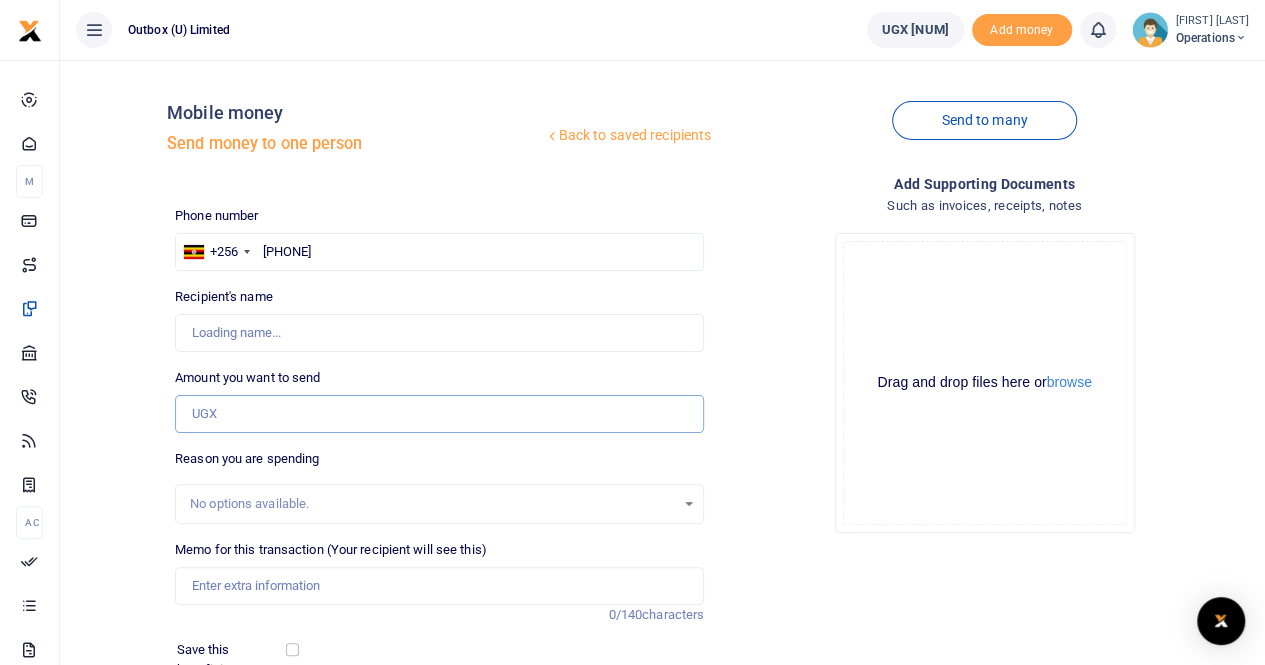 click on "Amount you want to send" at bounding box center (439, 414) 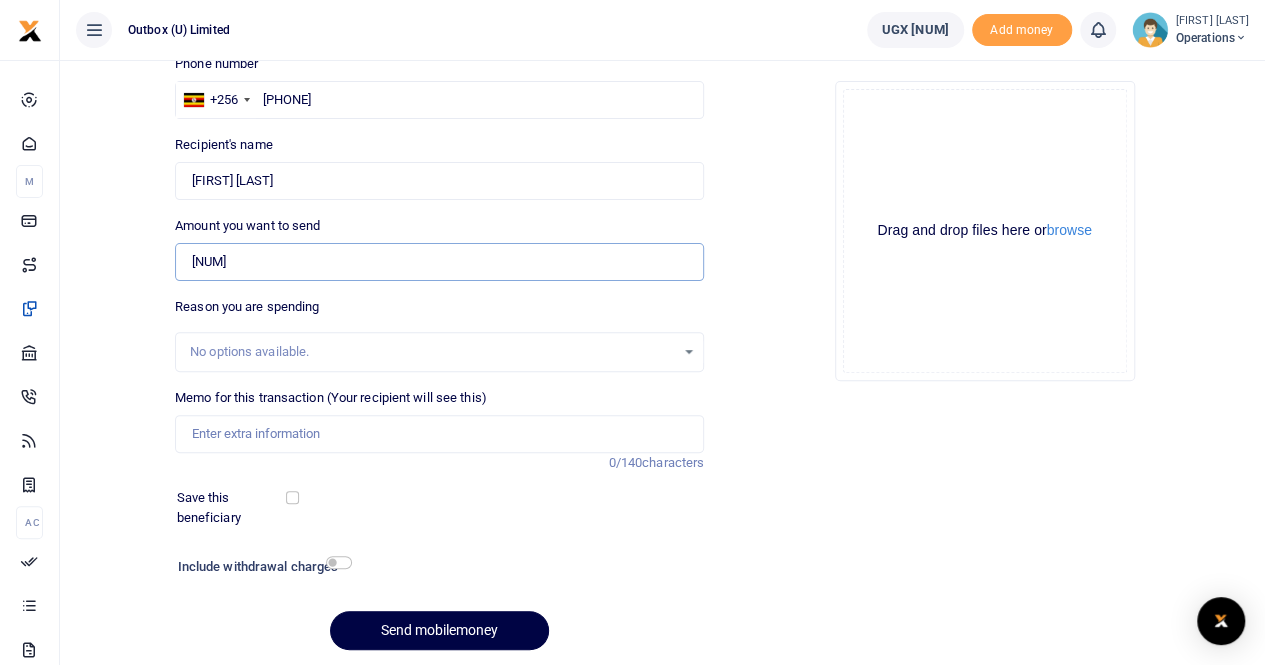 scroll, scrollTop: 162, scrollLeft: 0, axis: vertical 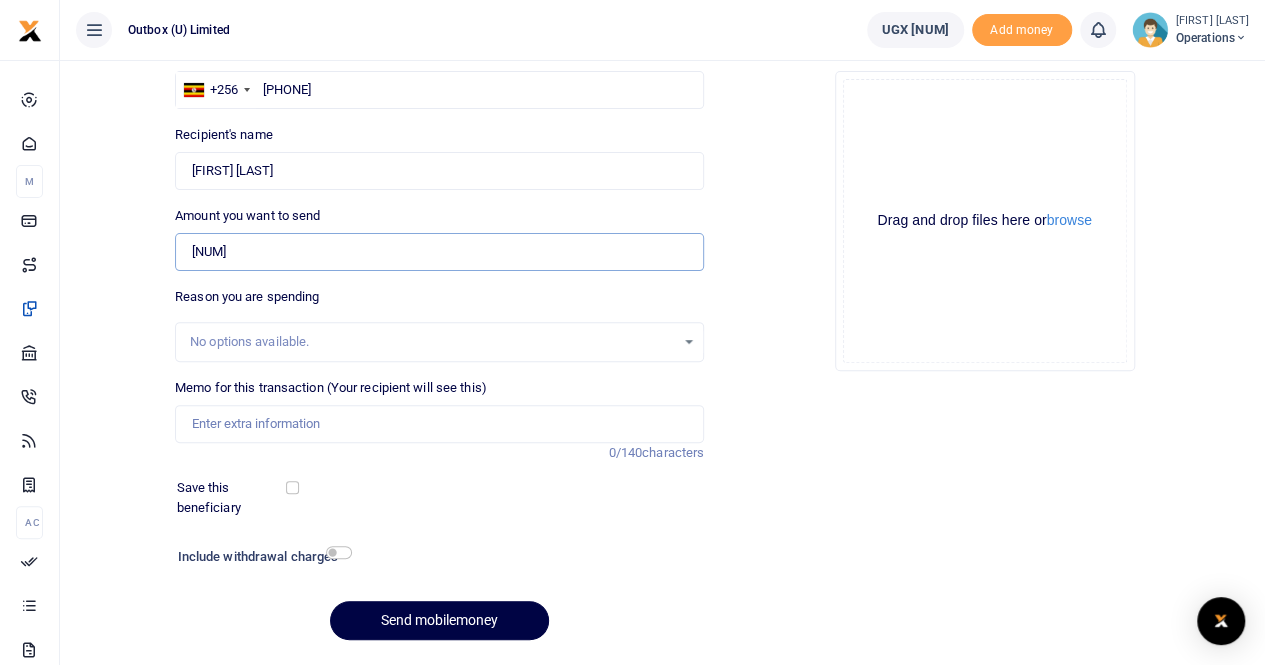 type on "1,160,000" 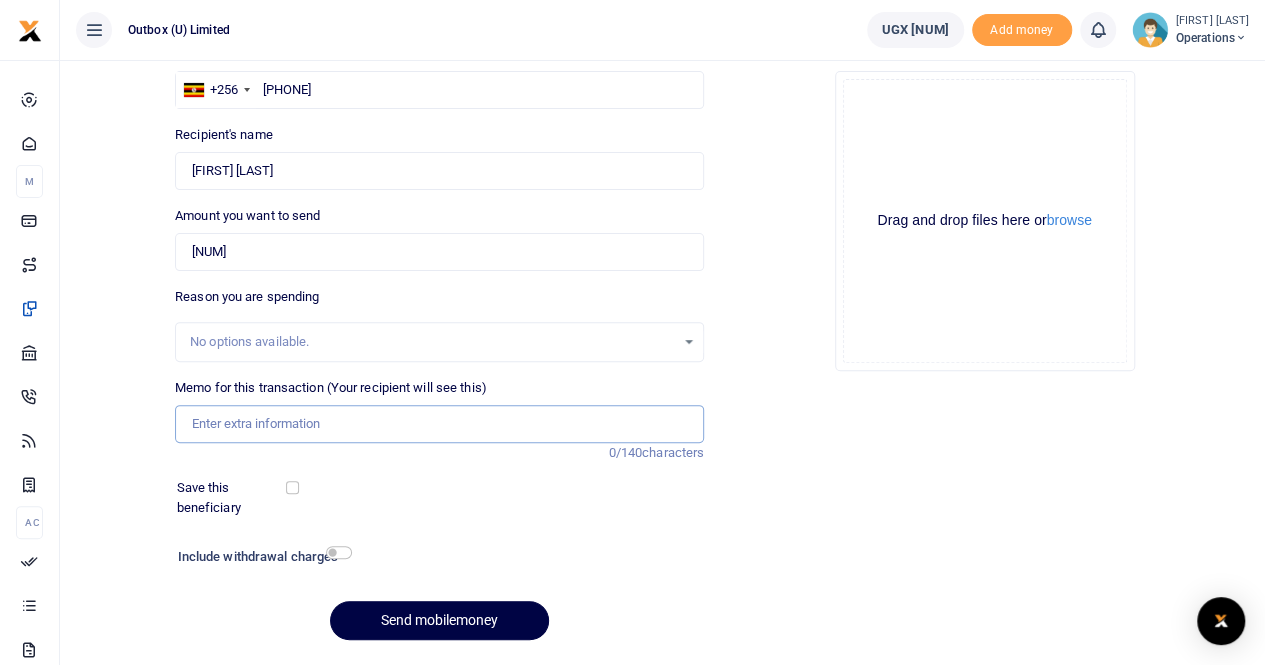 click on "Memo for this transaction (Your recipient will see this)" at bounding box center [439, 424] 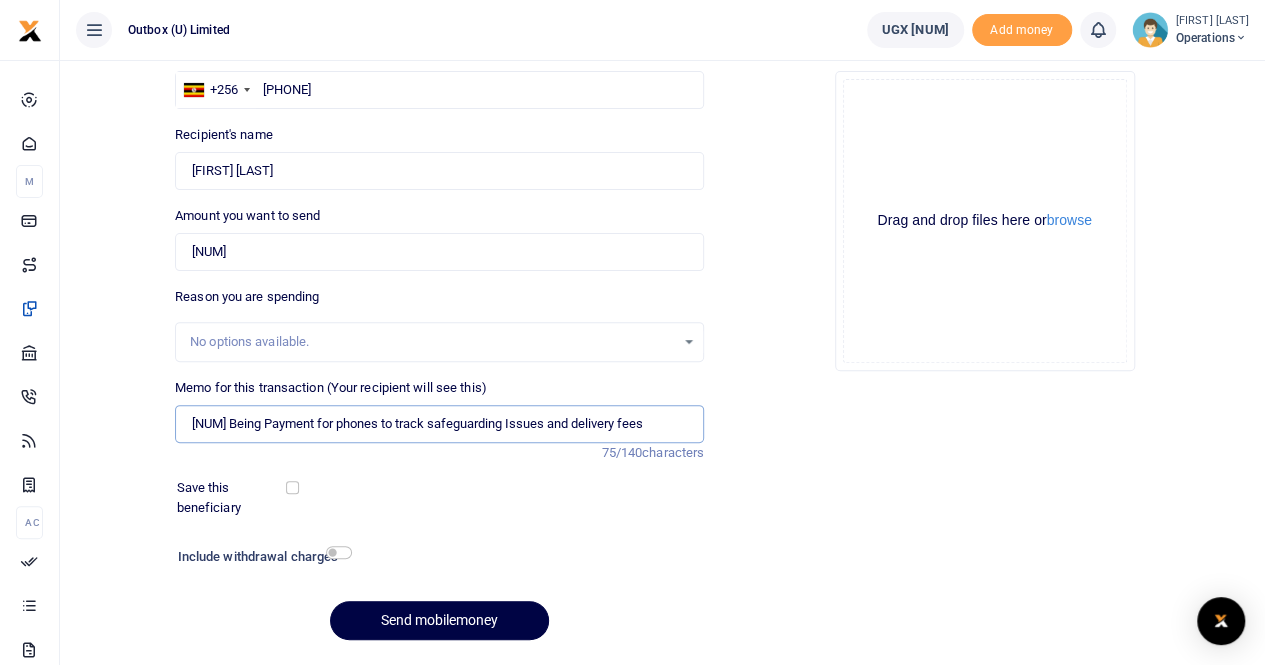 type on "10X Being Payment for phones to track safeguarding Issues and delivery fees" 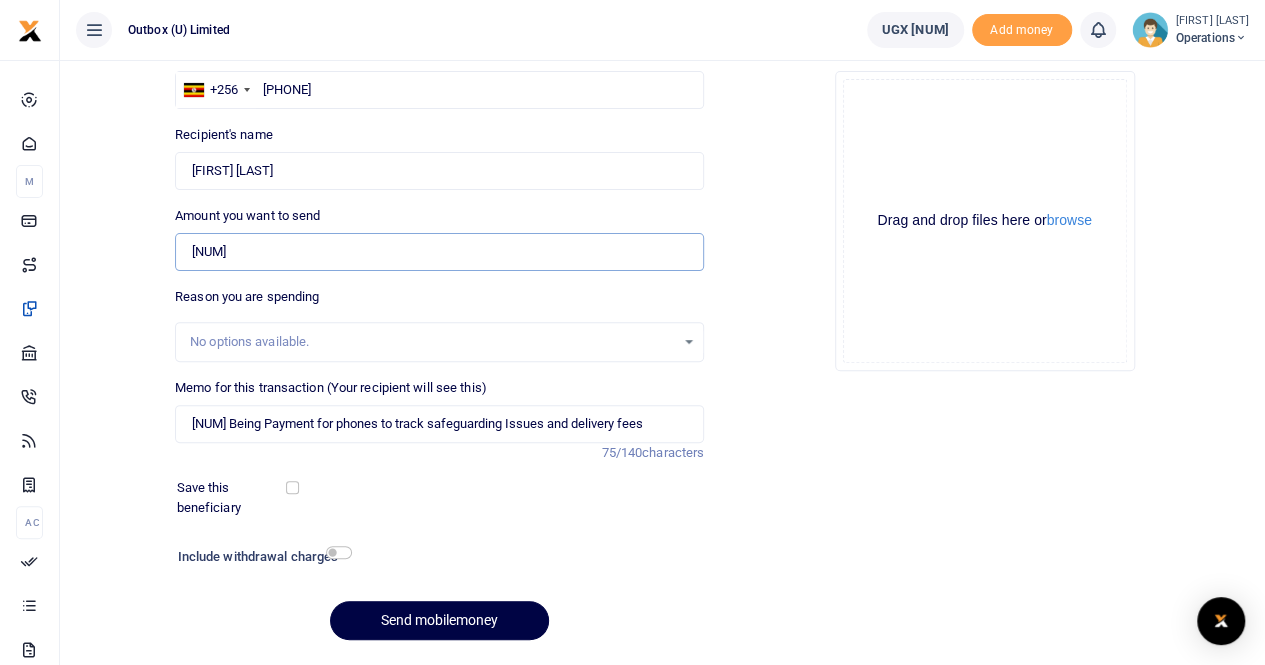 click on "1,160,000" at bounding box center [439, 252] 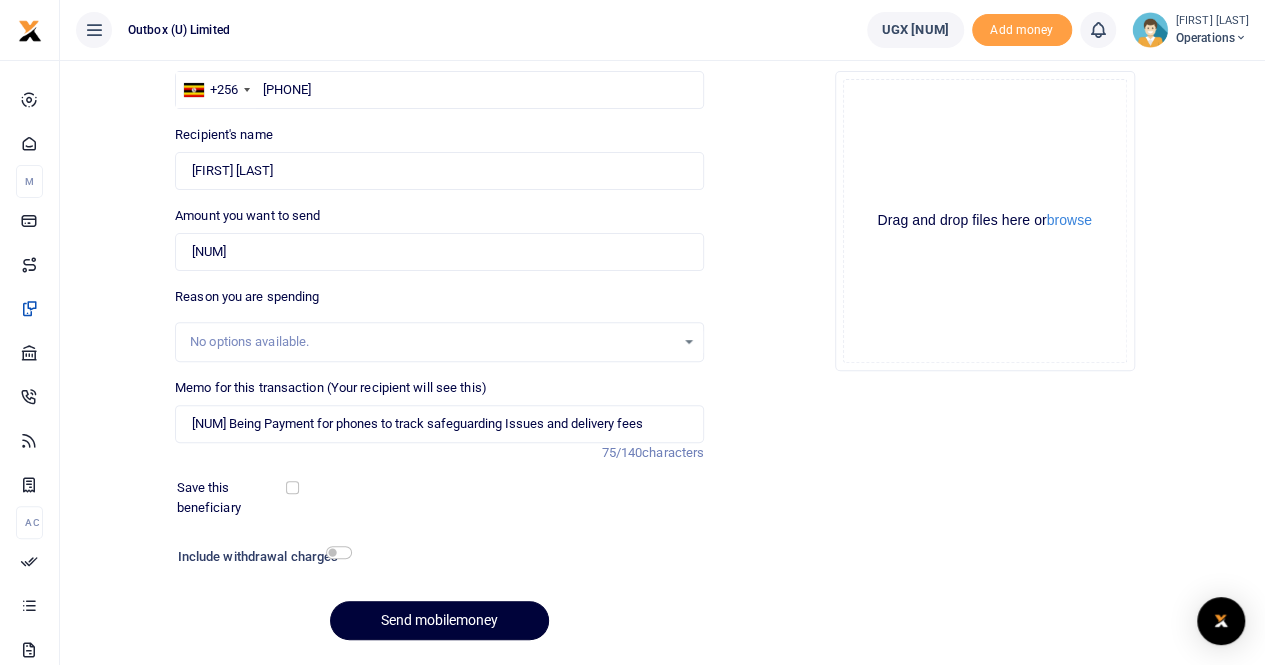 click on "Send mobilemoney" at bounding box center [439, 620] 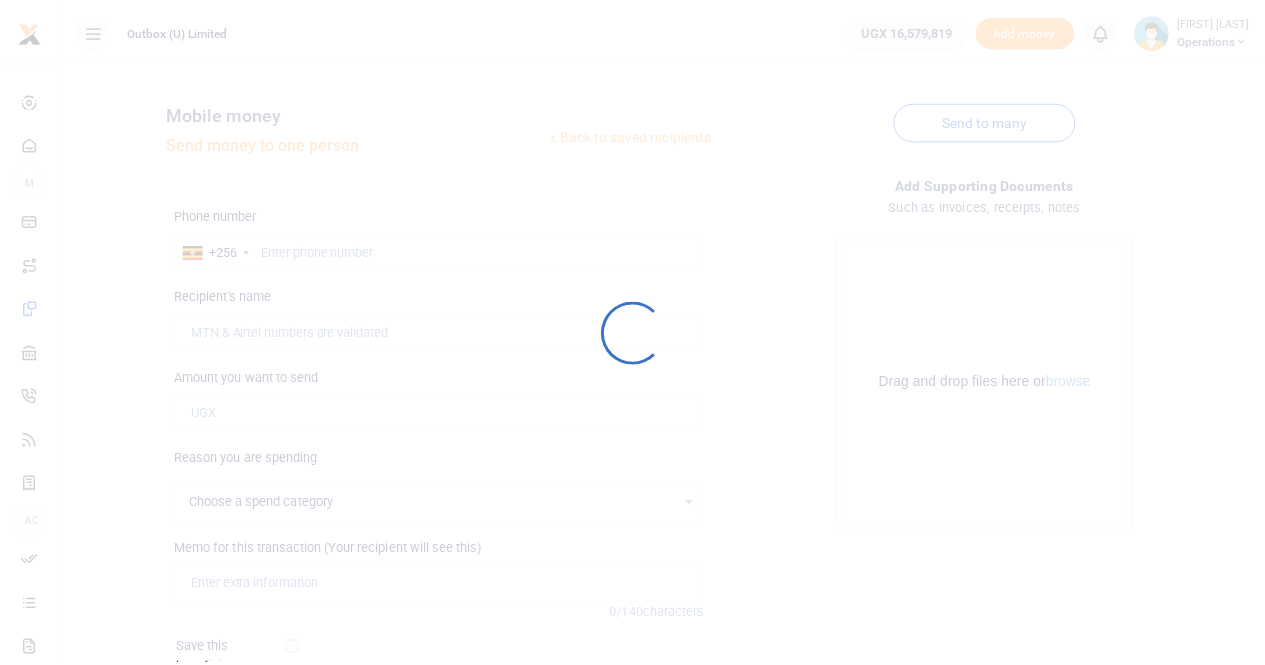 scroll, scrollTop: 162, scrollLeft: 0, axis: vertical 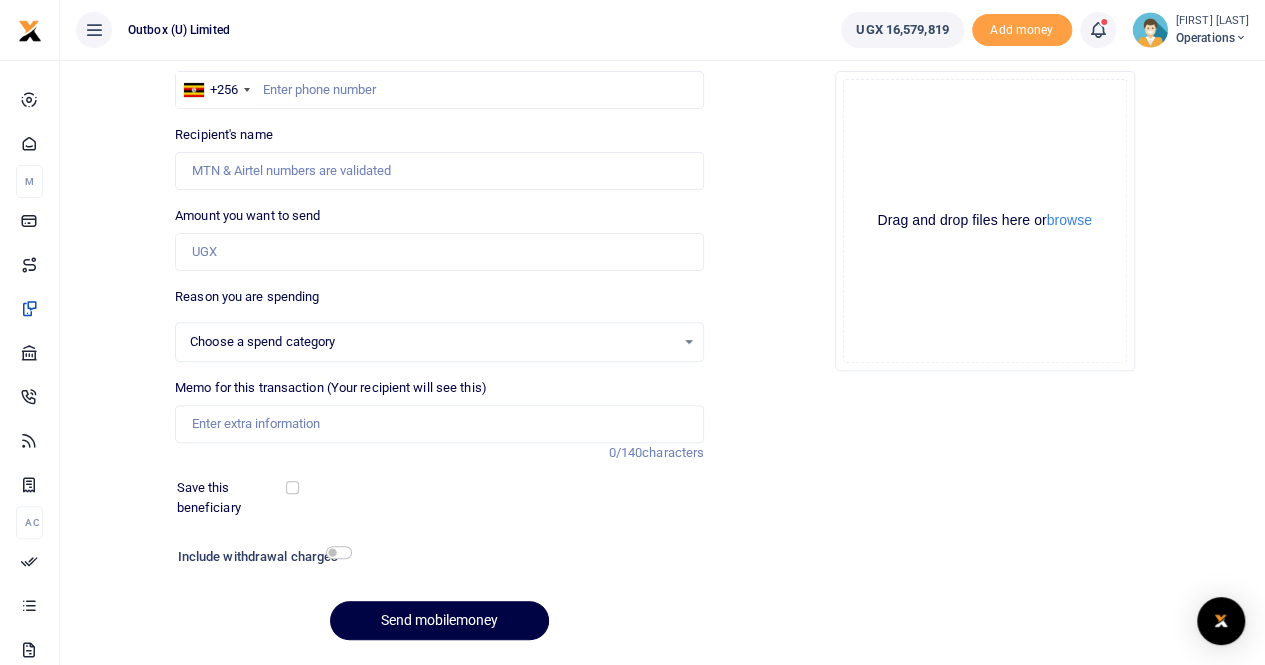 select 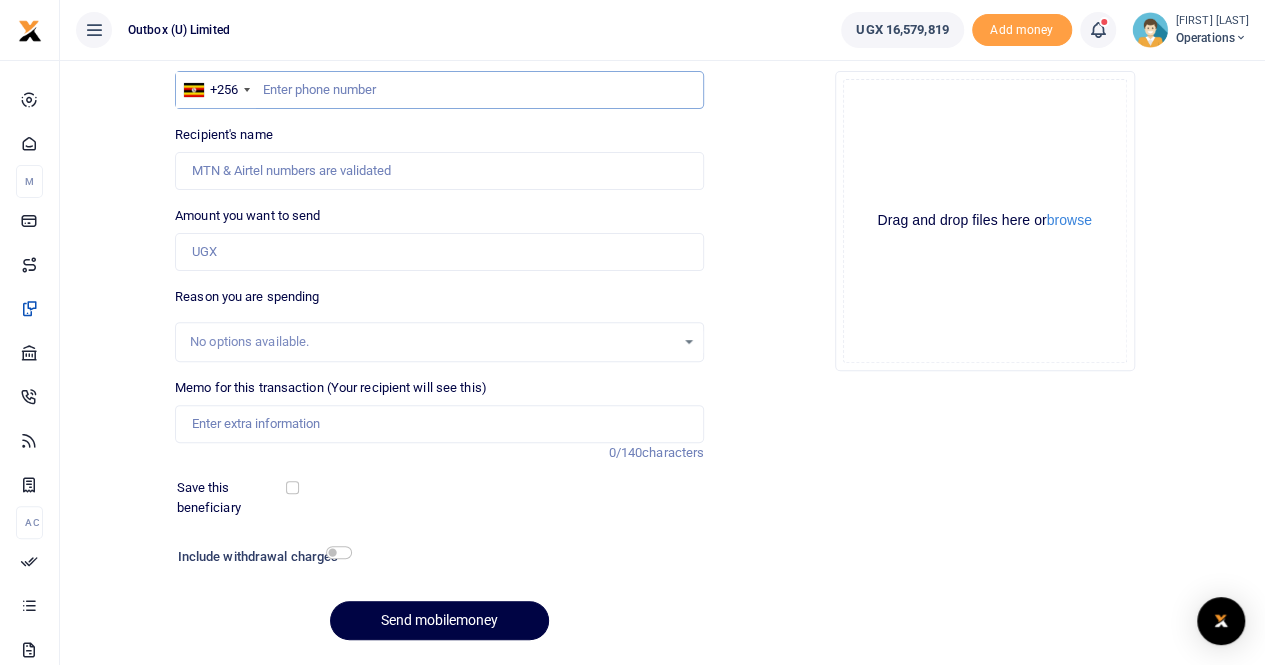 click at bounding box center (439, 90) 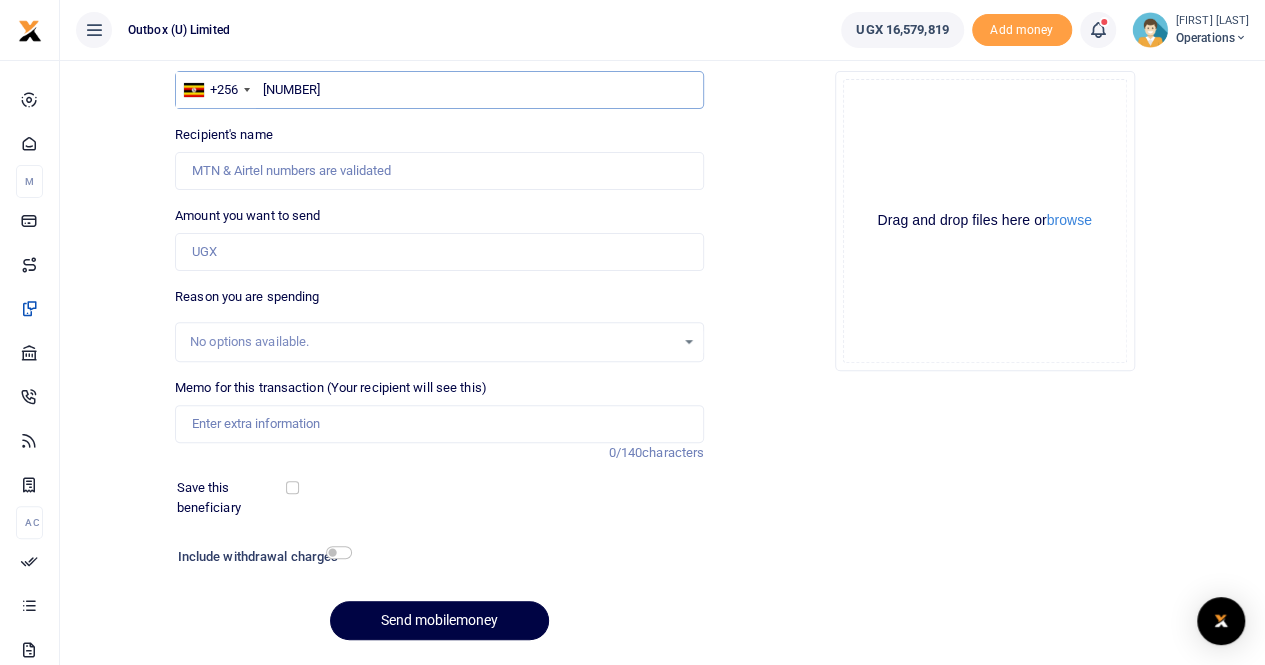 type on "776622822" 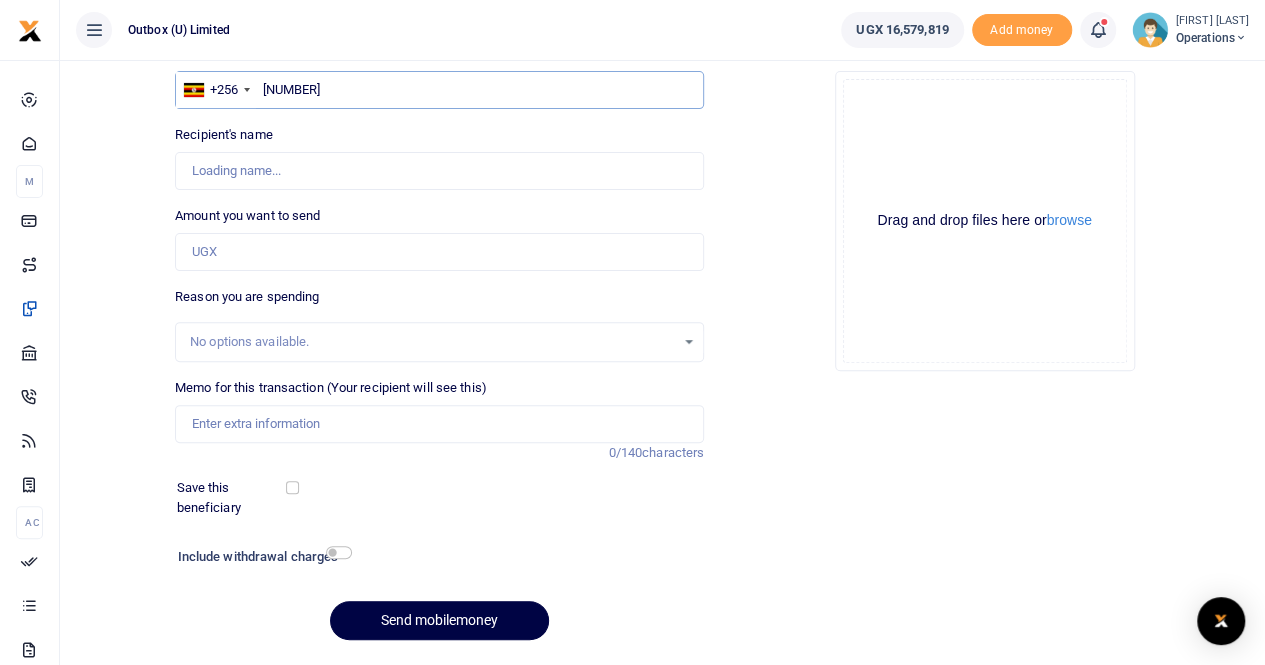 type on "Rispa Magoma Machuki" 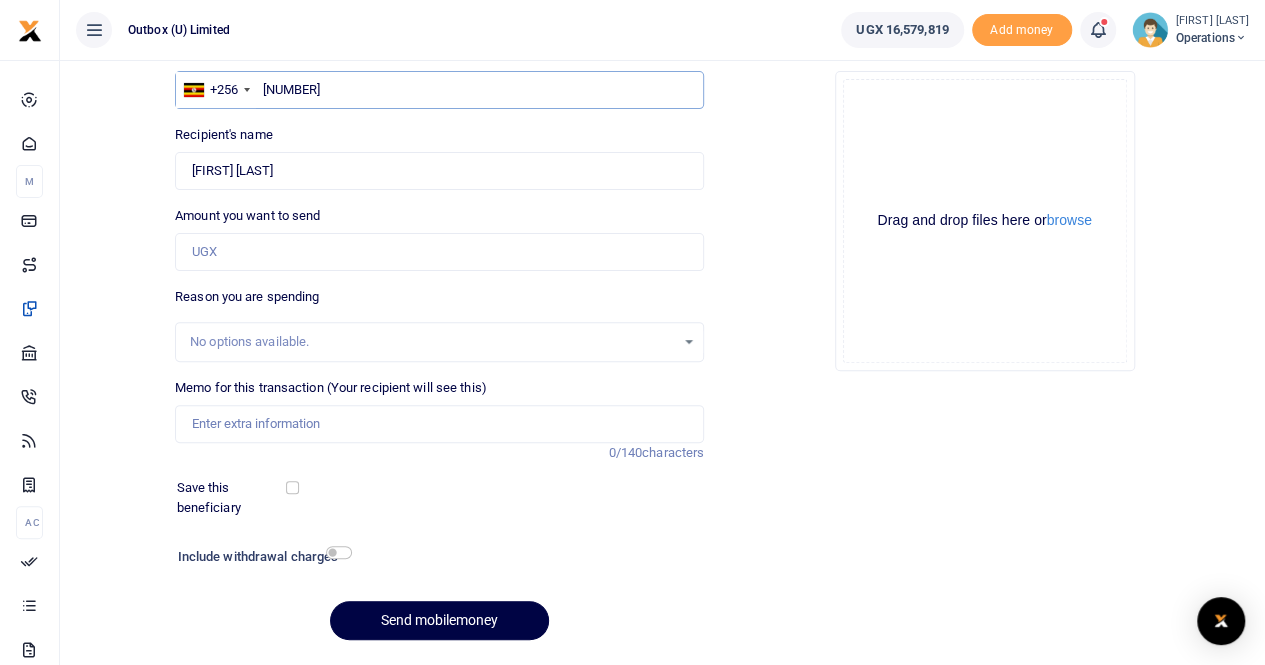 type on "776622822" 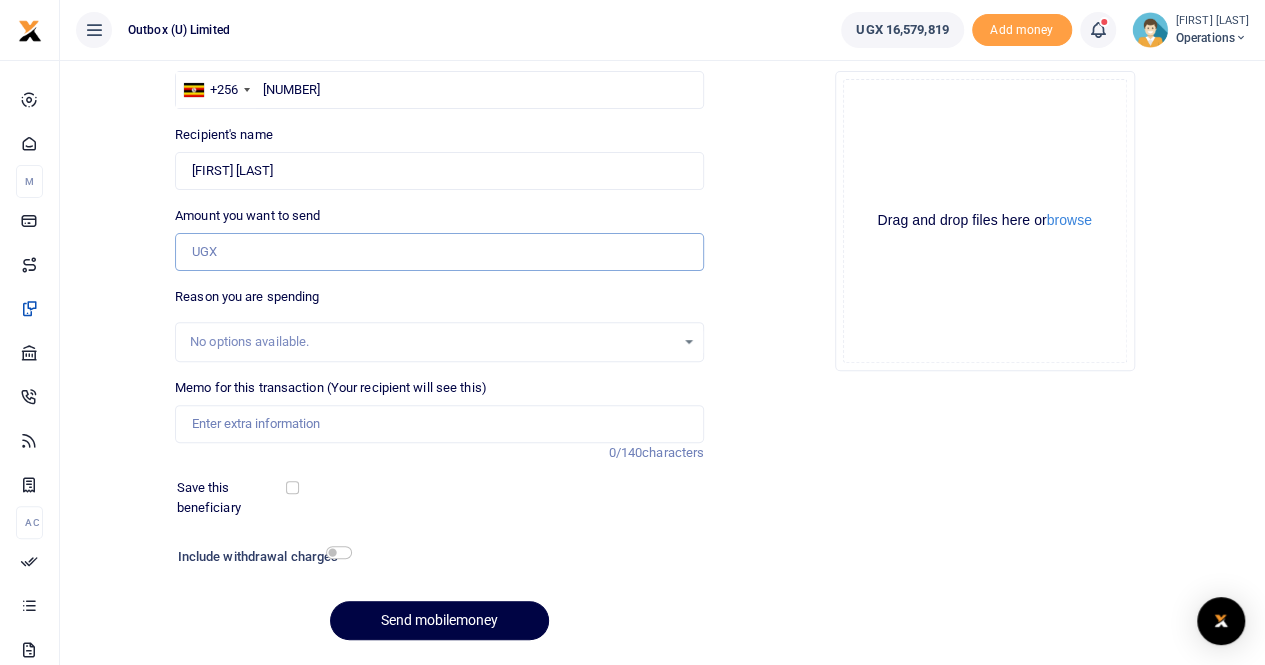 click on "Amount you want to send" at bounding box center (439, 252) 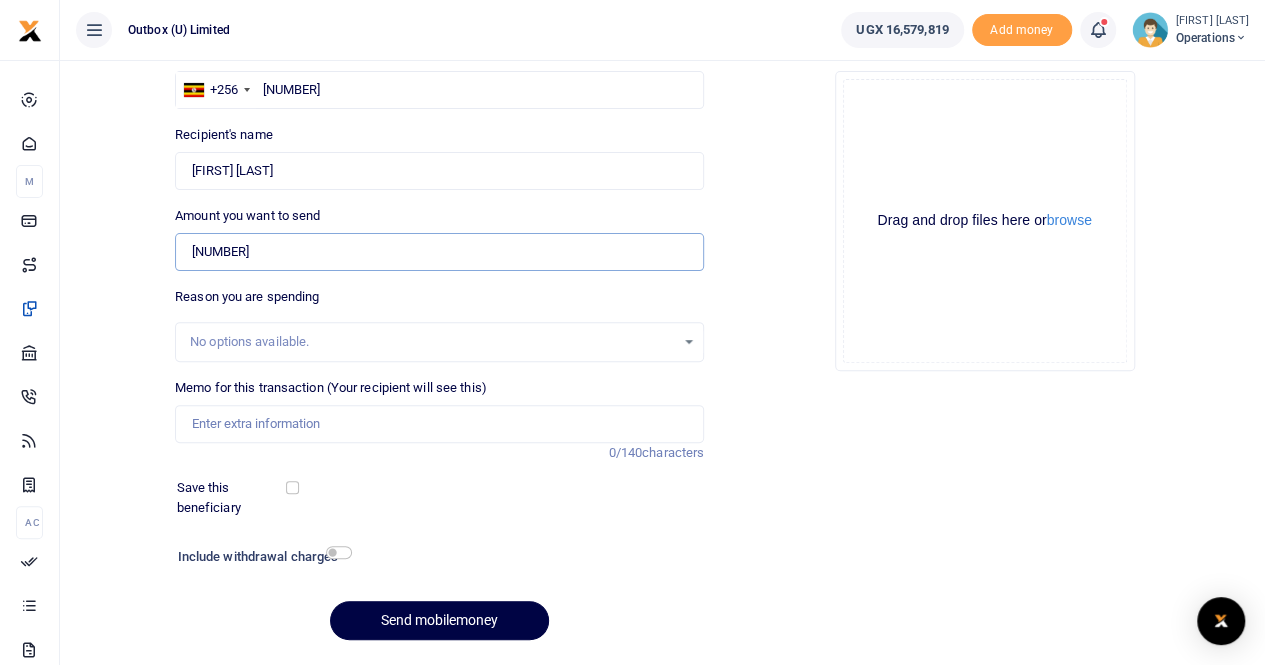 type on "483,000" 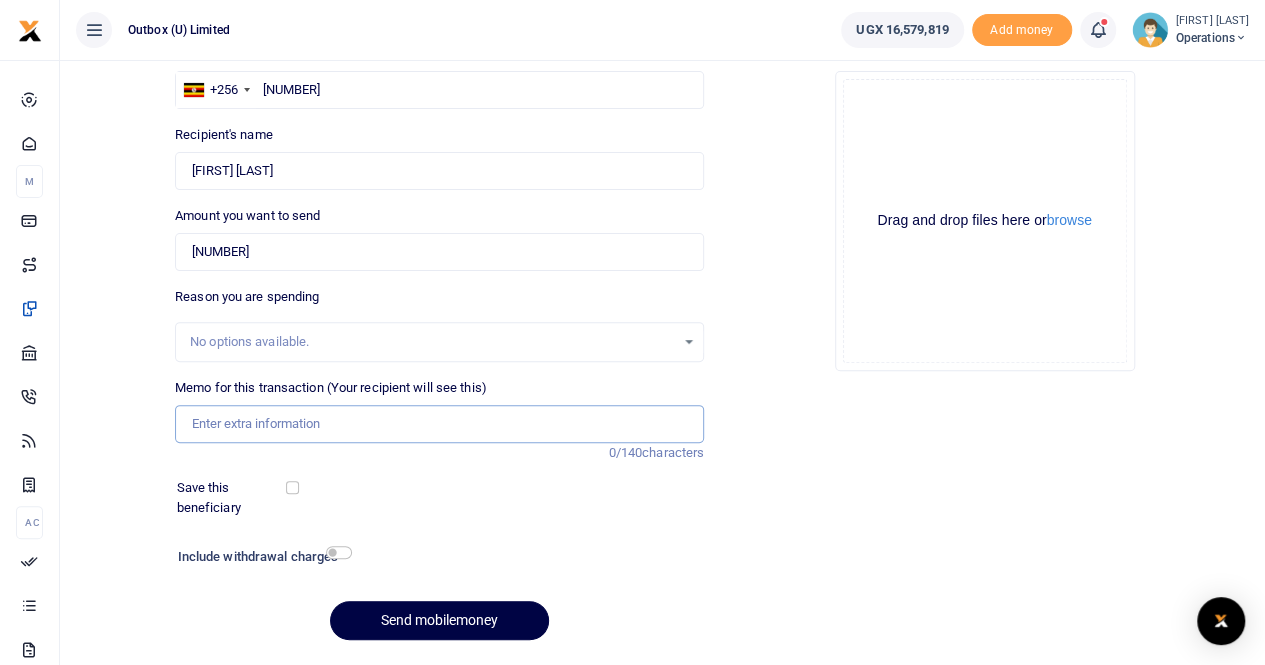 click on "Memo for this transaction (Your recipient will see this)" at bounding box center [439, 424] 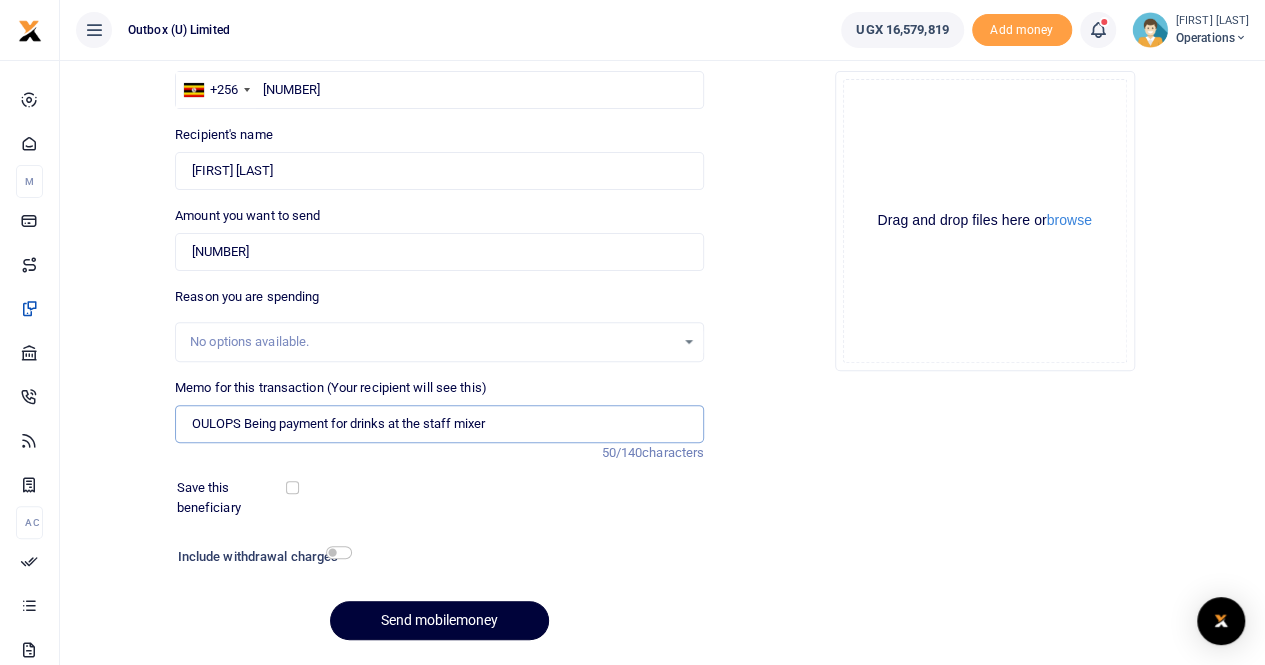 type on "OULOPS Being payment for drinks at the staff mixer" 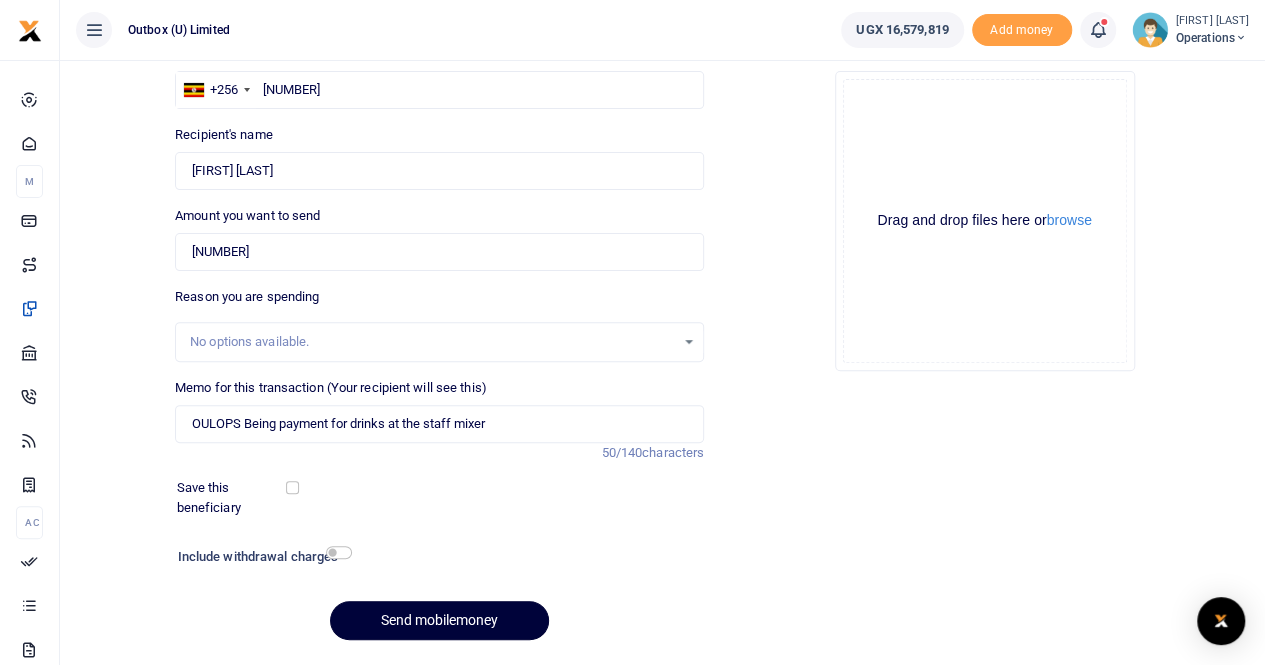 click on "Send mobilemoney" at bounding box center (439, 620) 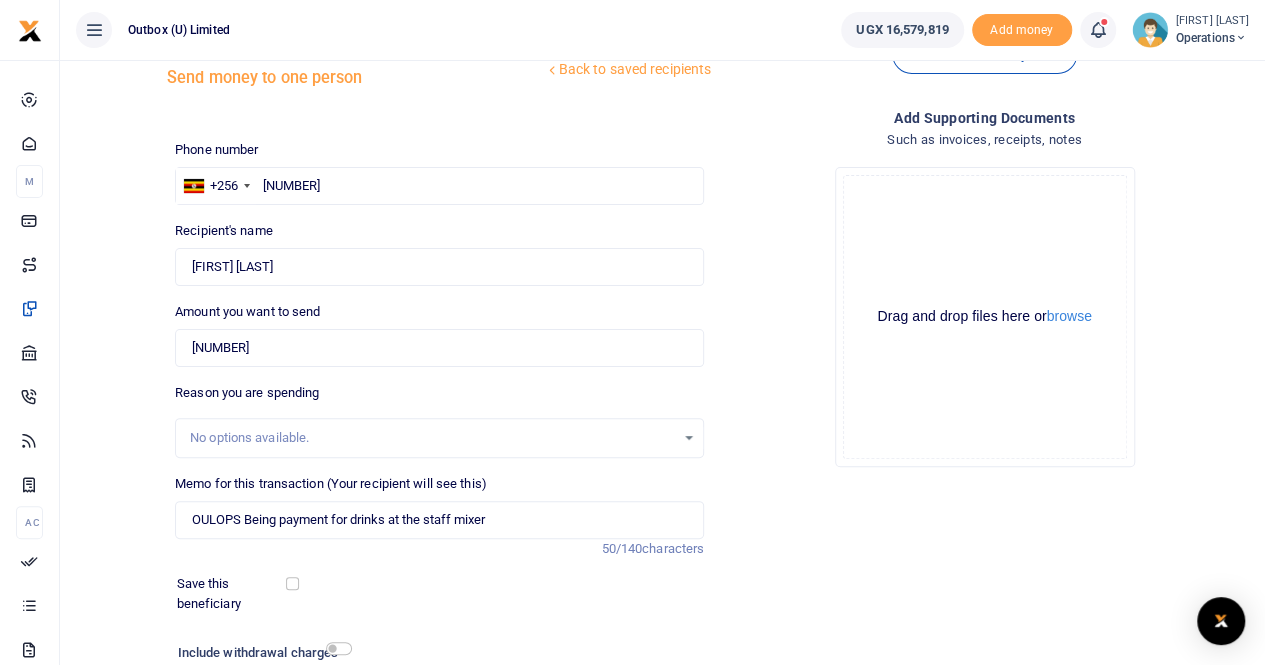scroll, scrollTop: 0, scrollLeft: 0, axis: both 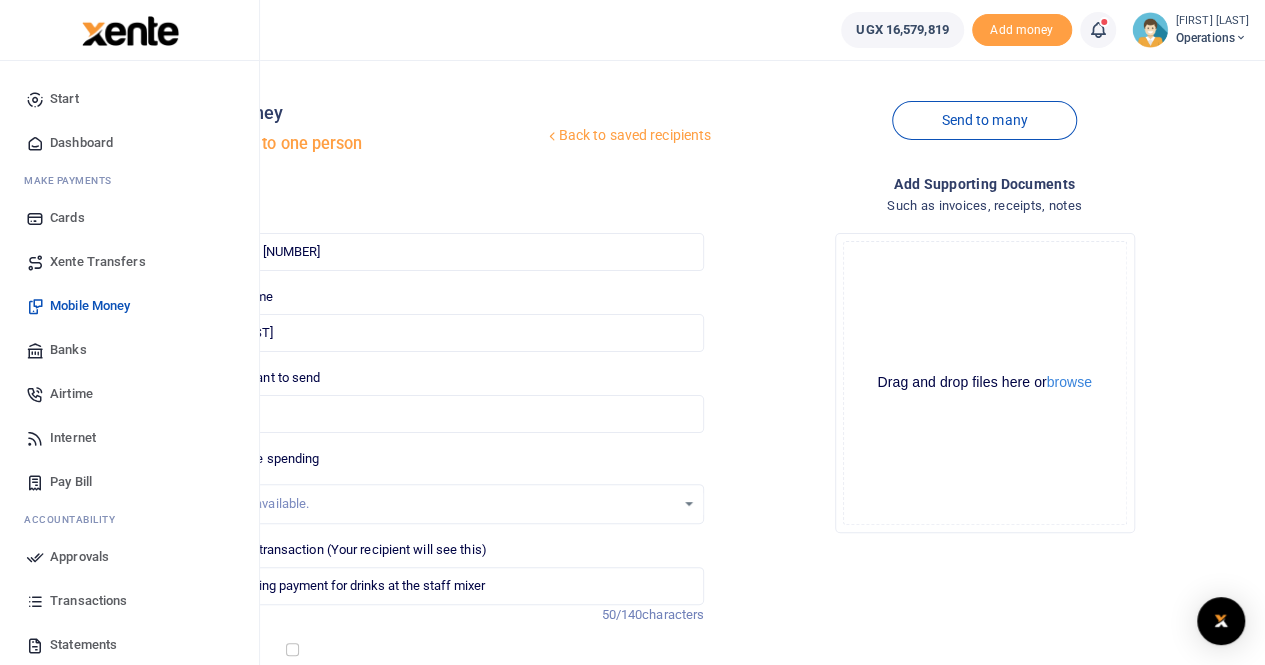 click on "Dashboard" at bounding box center (81, 143) 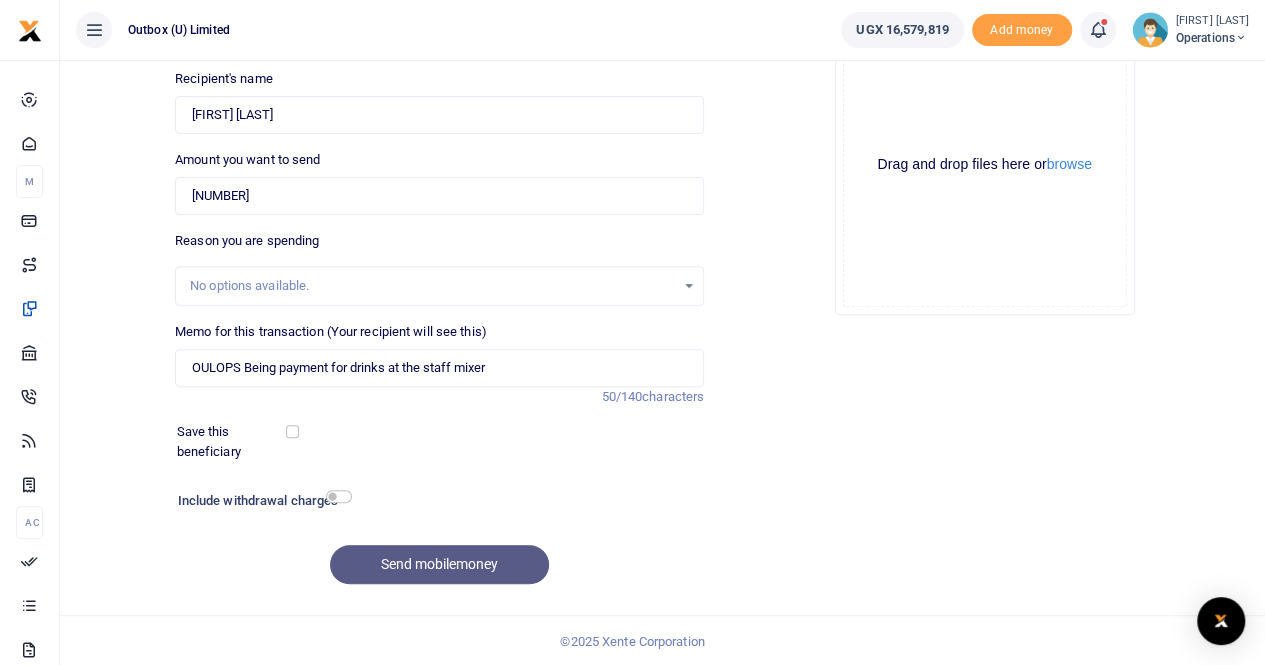 scroll, scrollTop: 0, scrollLeft: 0, axis: both 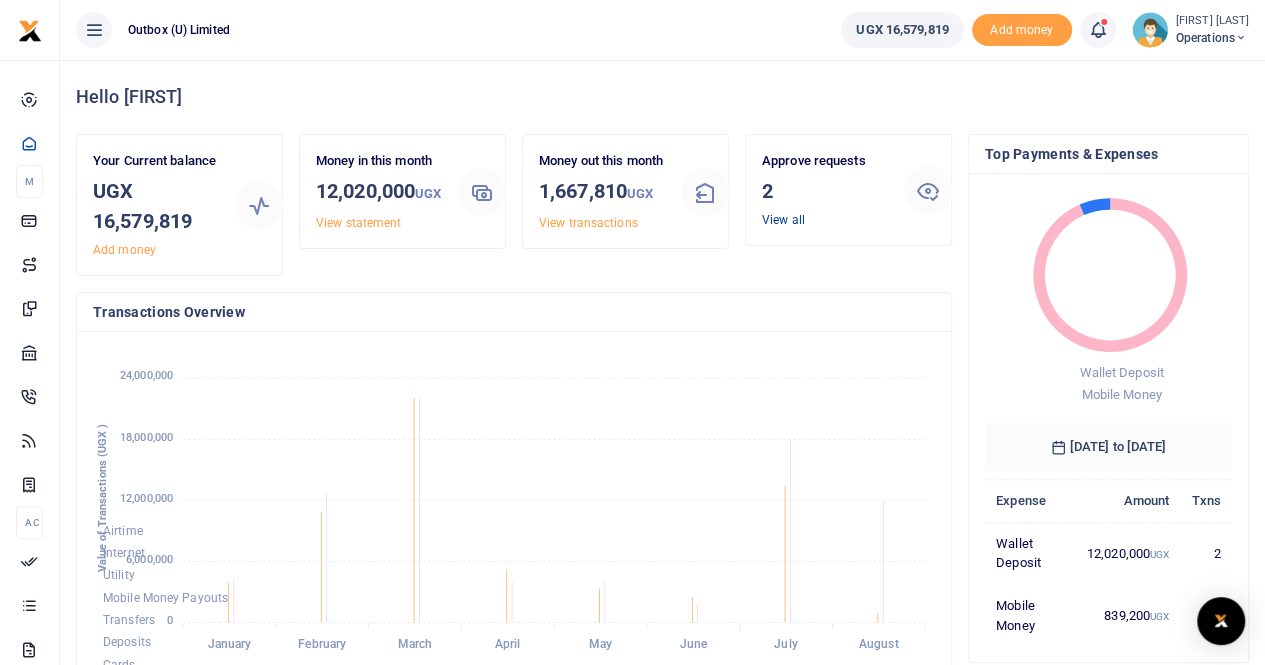 click on "View all" at bounding box center [783, 220] 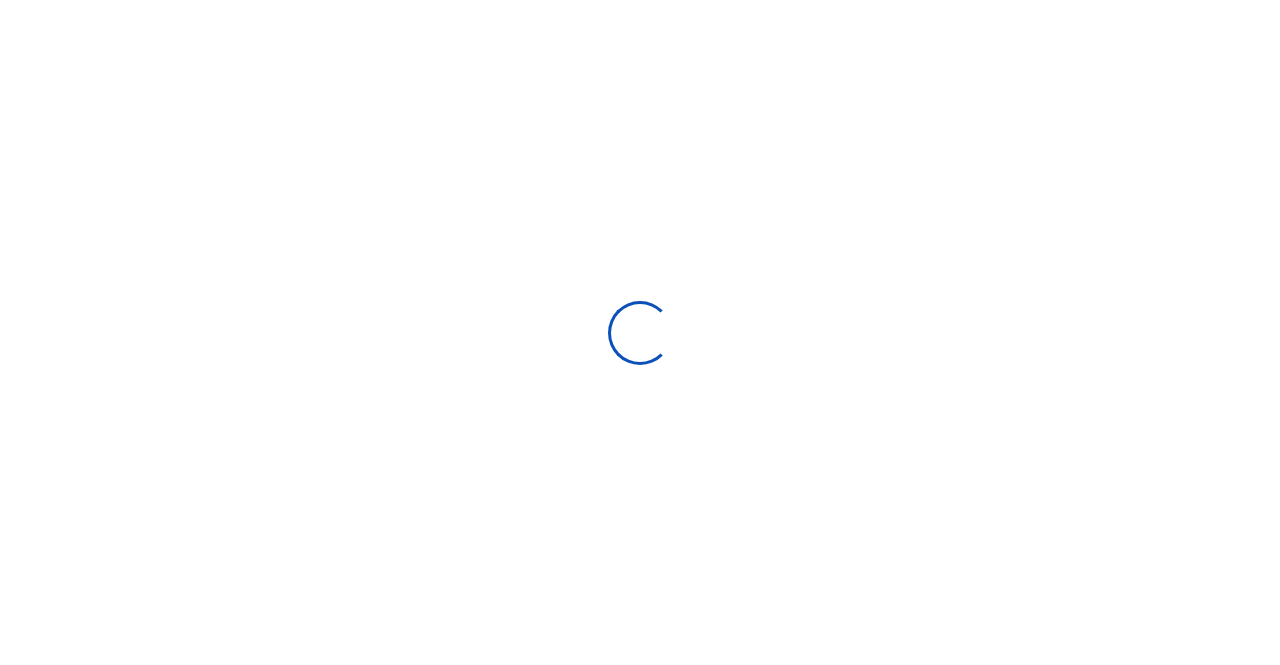 scroll, scrollTop: 0, scrollLeft: 0, axis: both 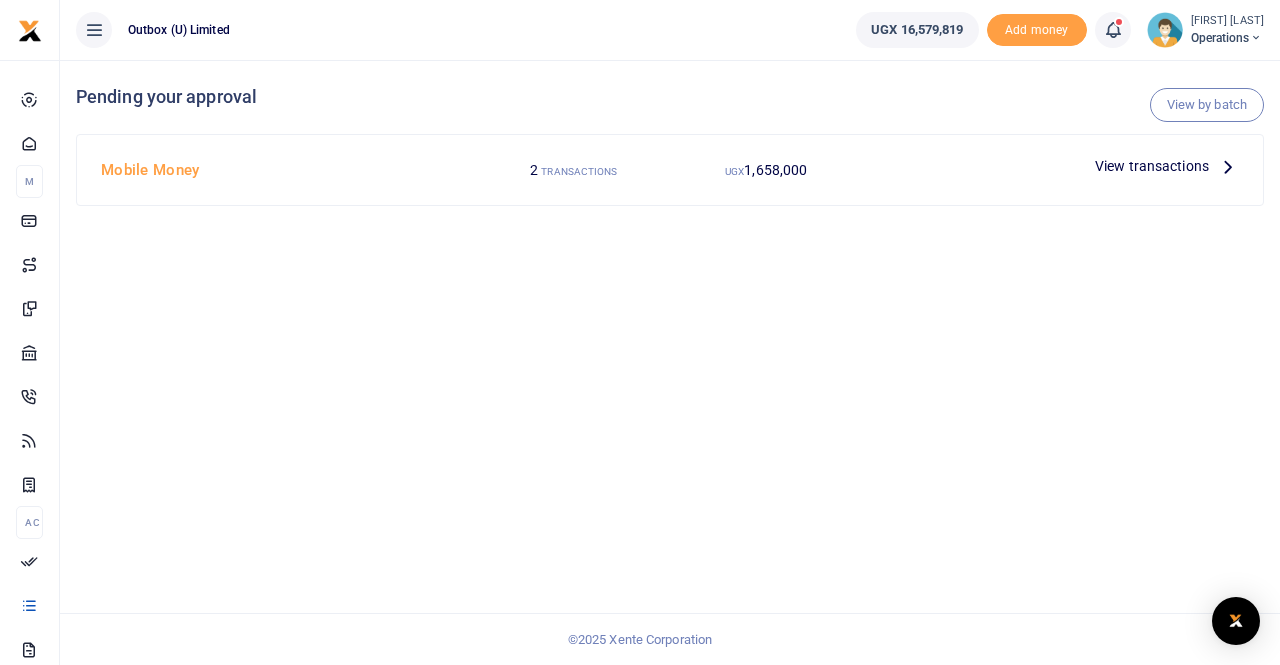 click on "View transactions" at bounding box center [1152, 166] 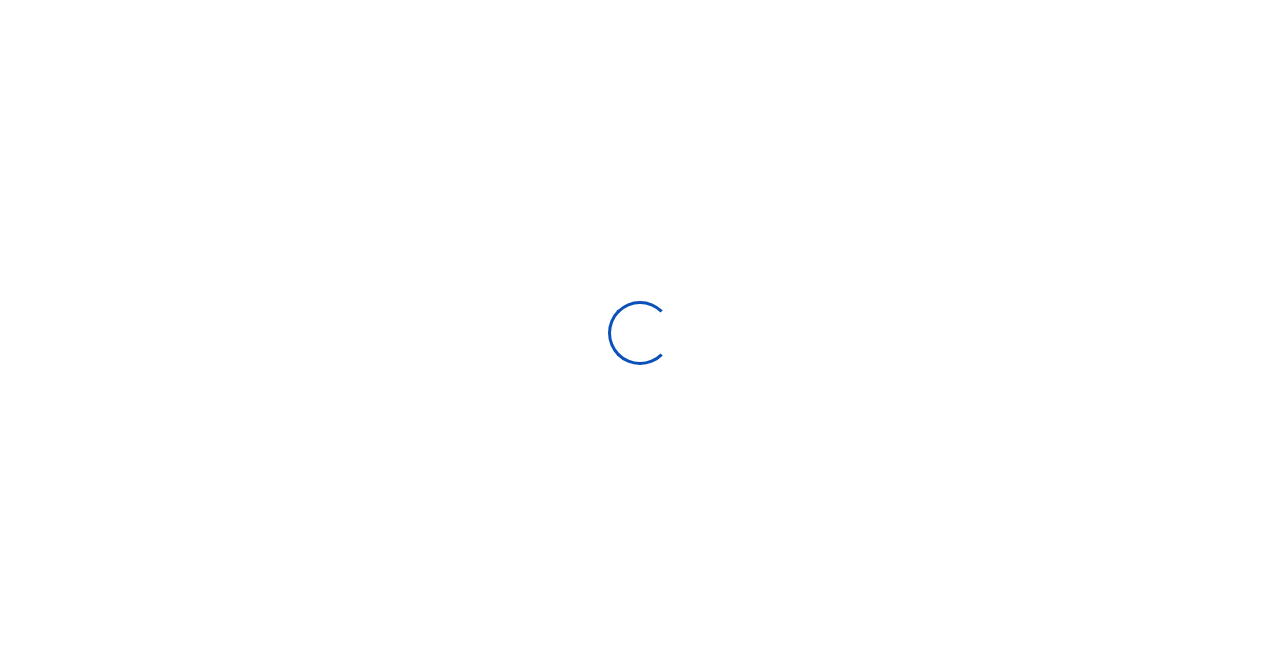 scroll, scrollTop: 0, scrollLeft: 0, axis: both 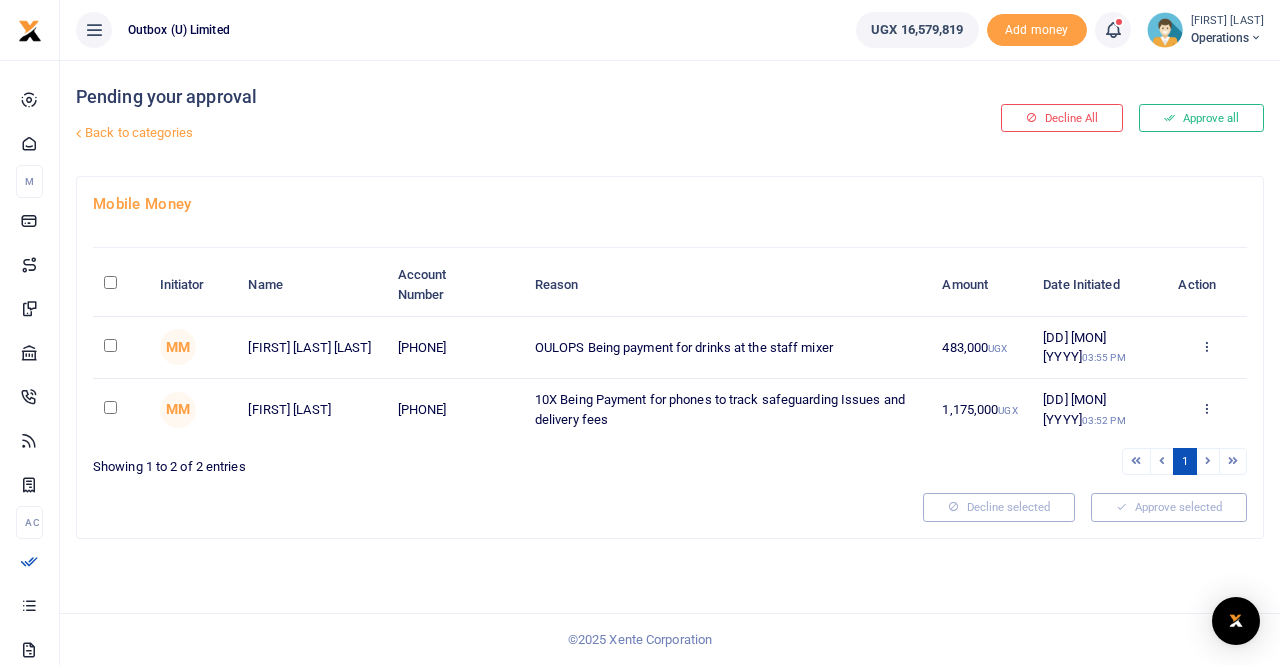 click at bounding box center [110, 345] 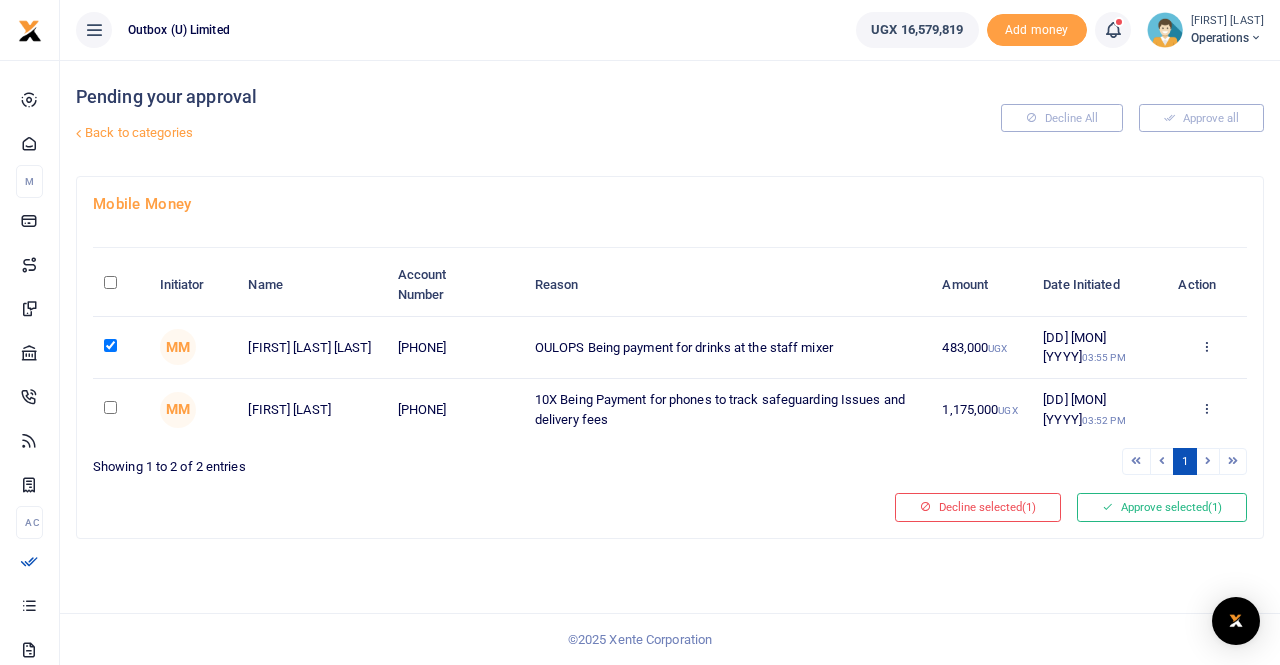 click at bounding box center (110, 407) 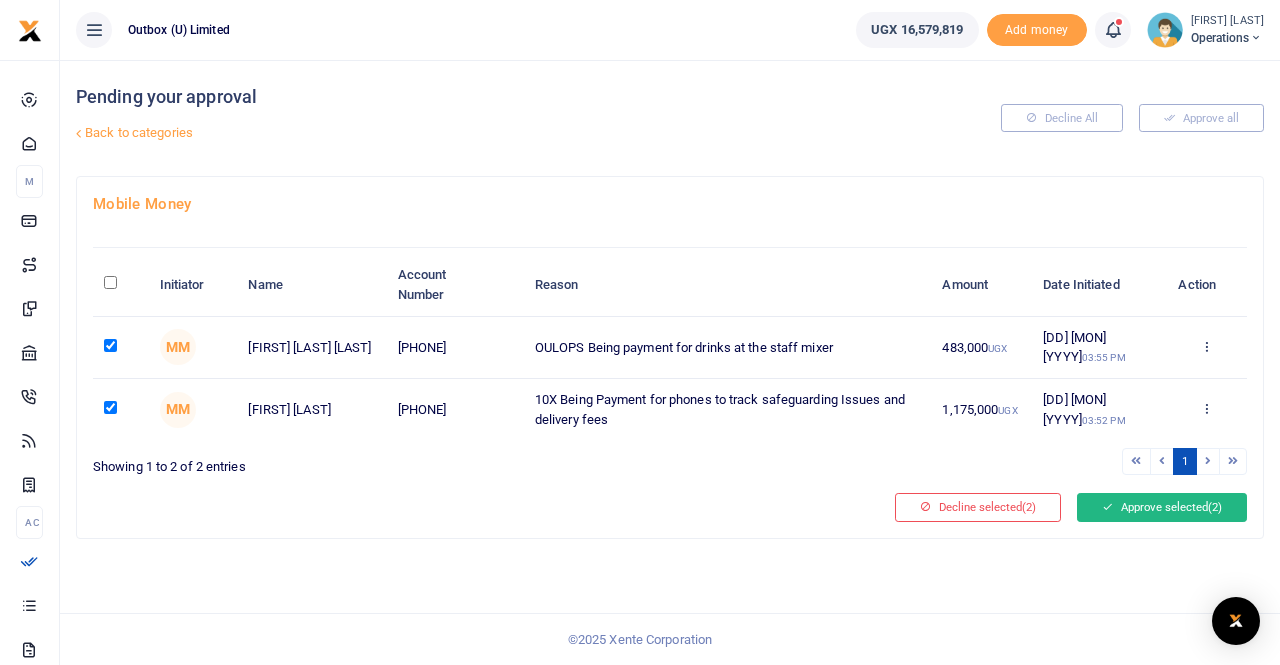click on "Approve selected  (2)" at bounding box center [1162, 507] 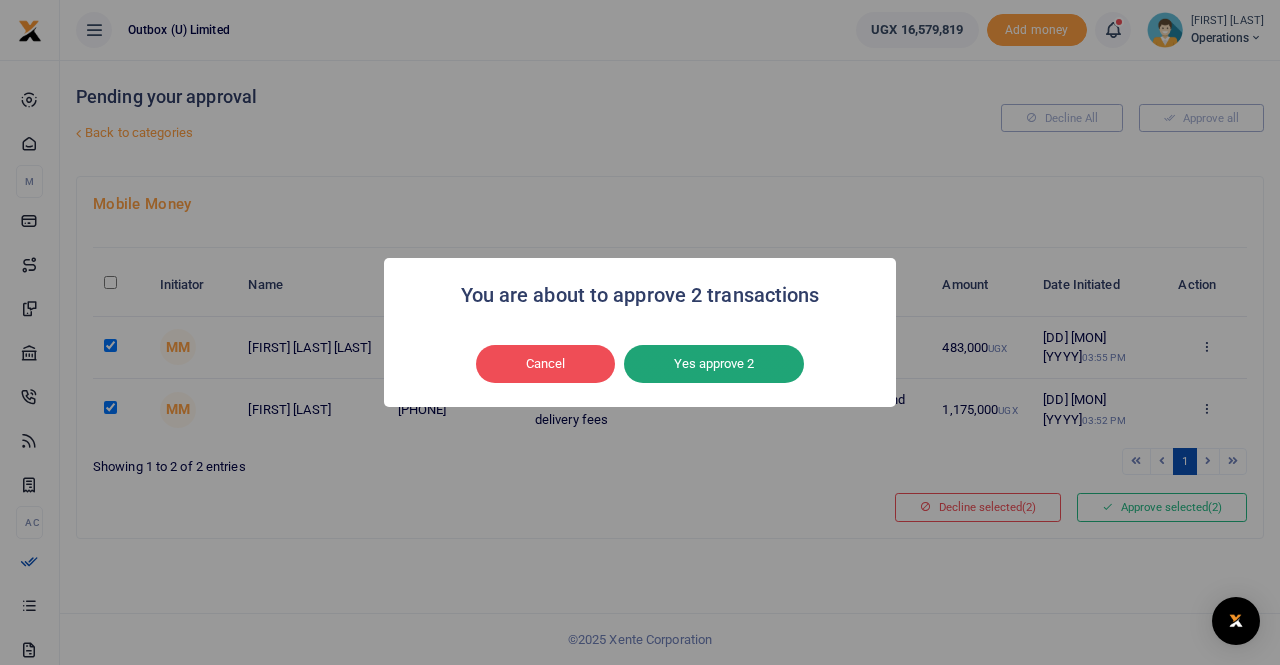 click on "Yes approve 2" at bounding box center (714, 364) 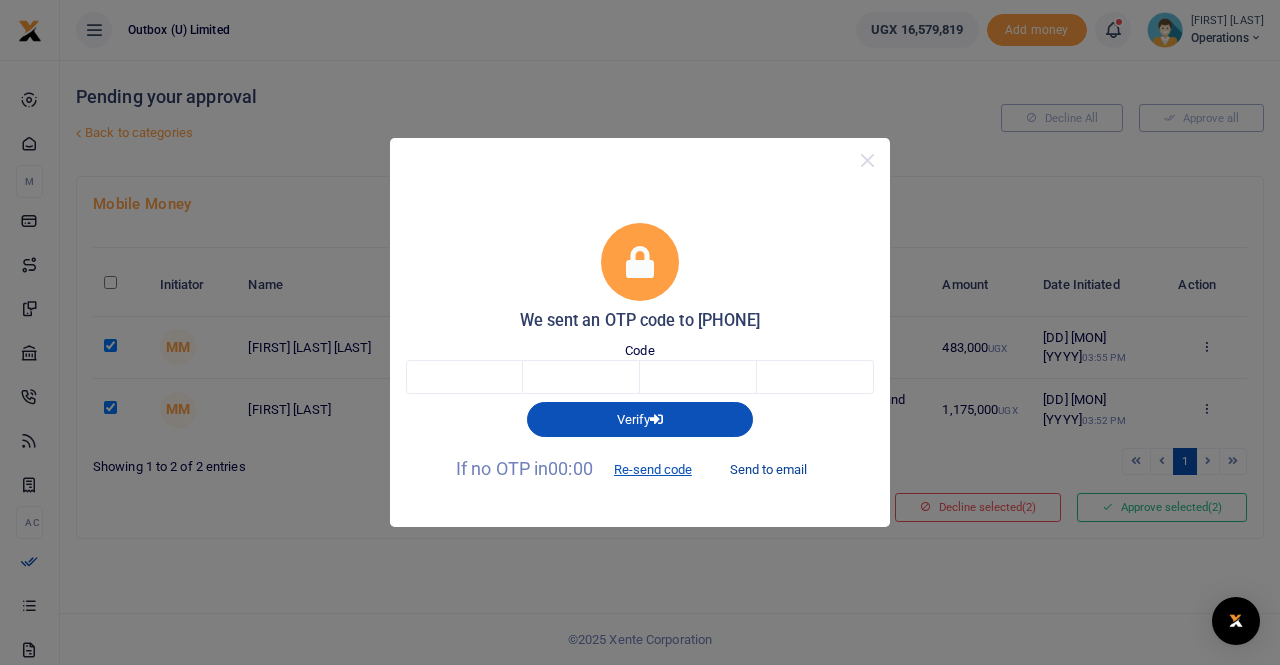 click on "Send to email" at bounding box center [768, 470] 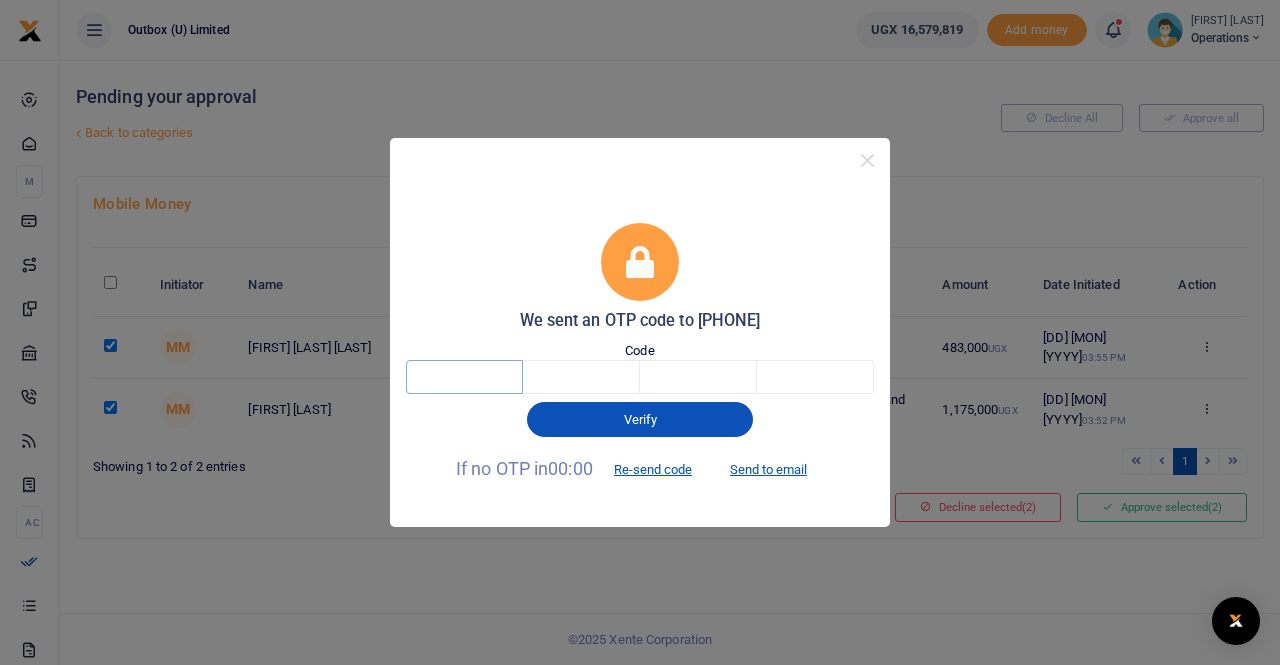 click at bounding box center [464, 377] 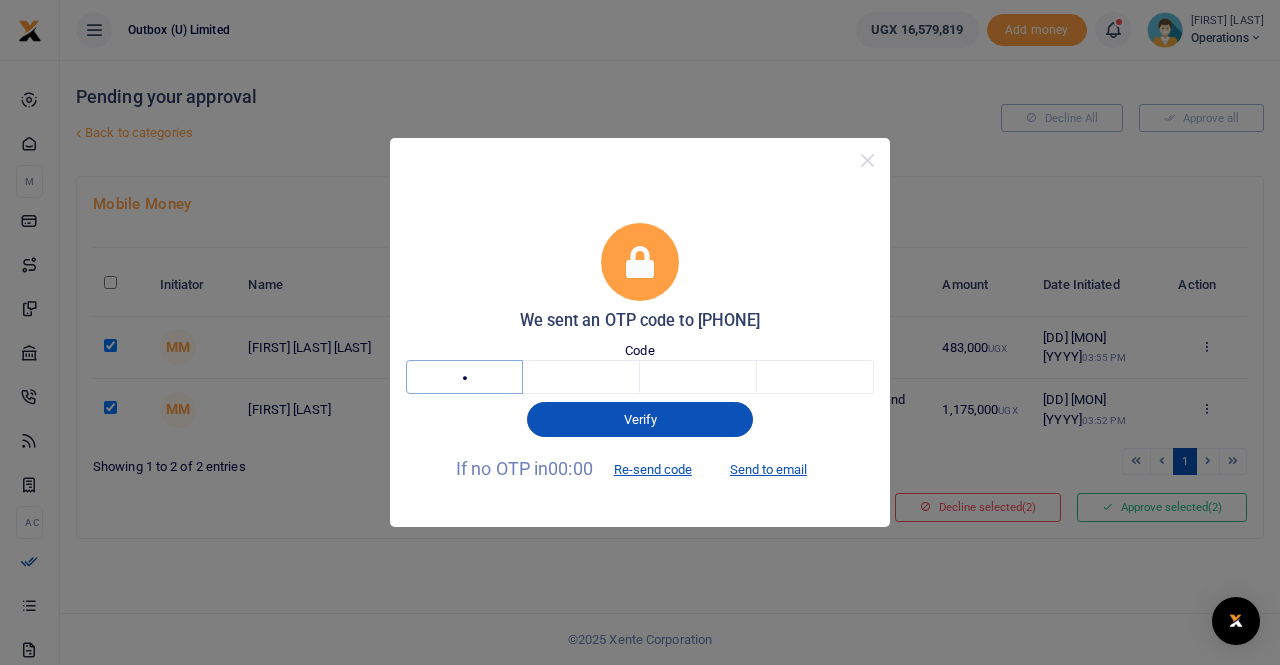type on "6" 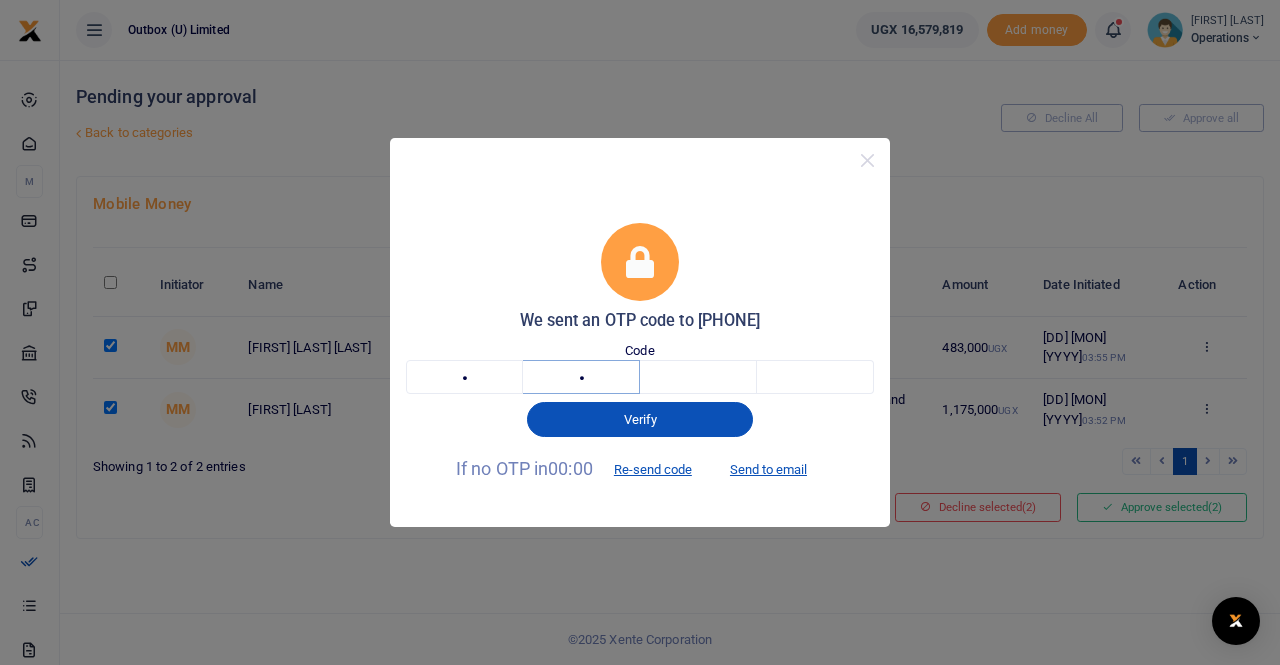 type on "0" 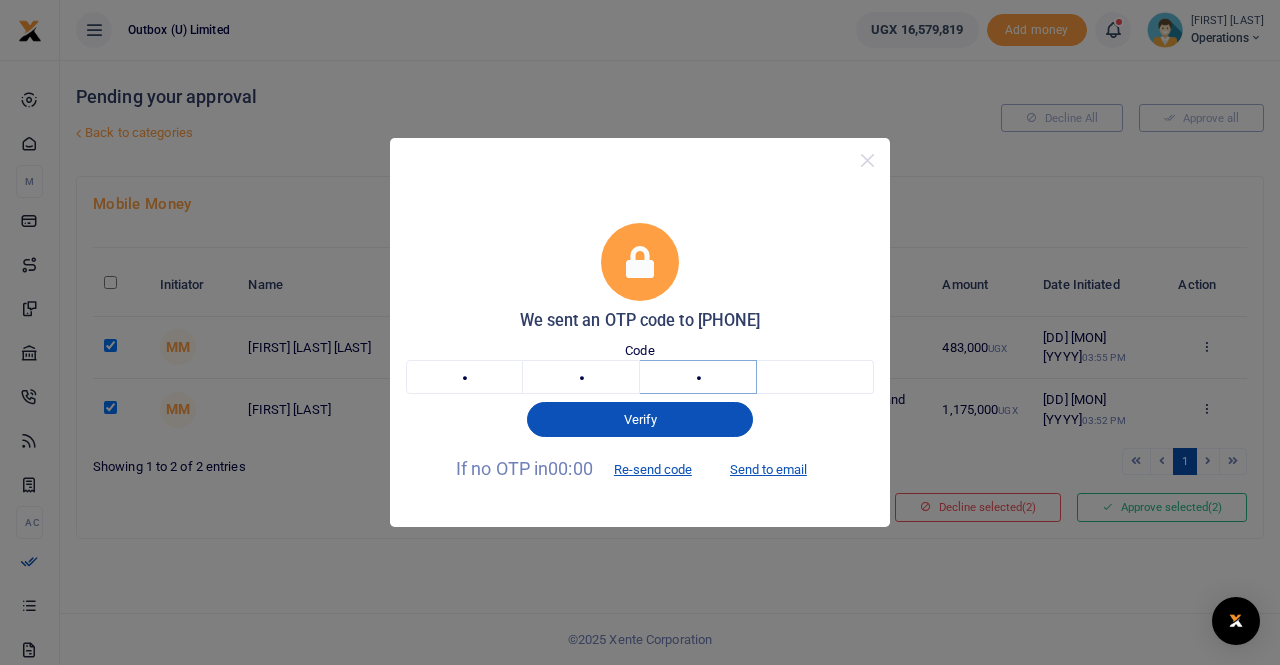 type on "0" 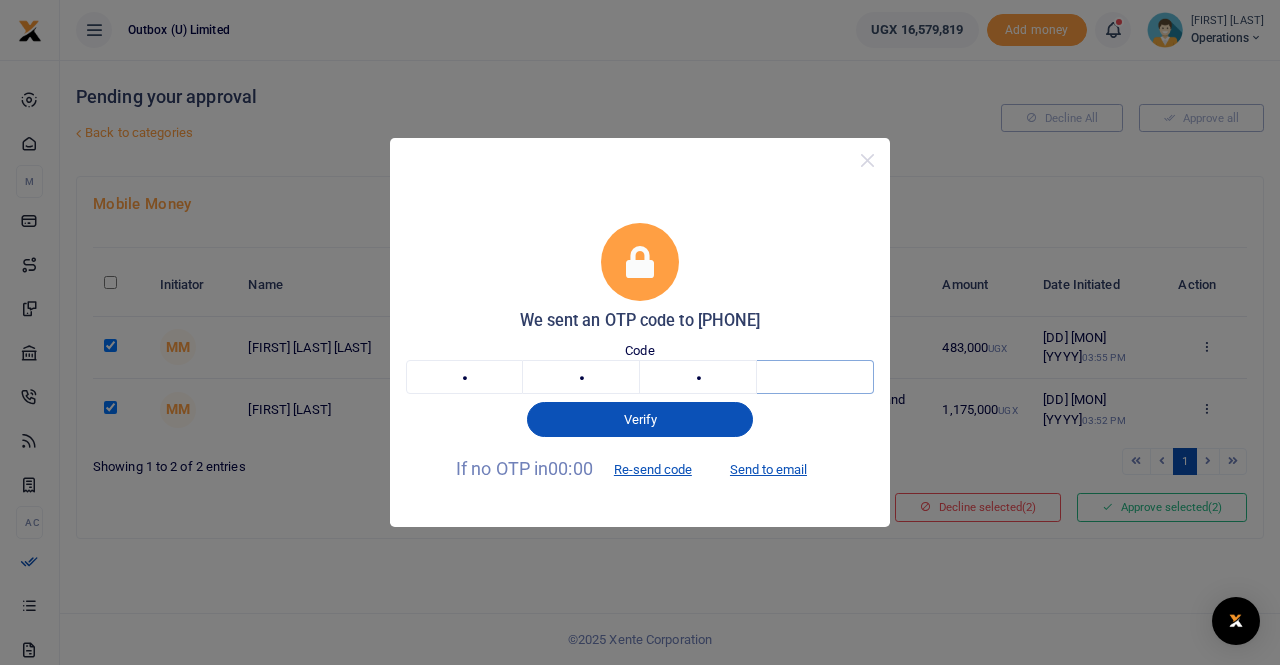 type on "0" 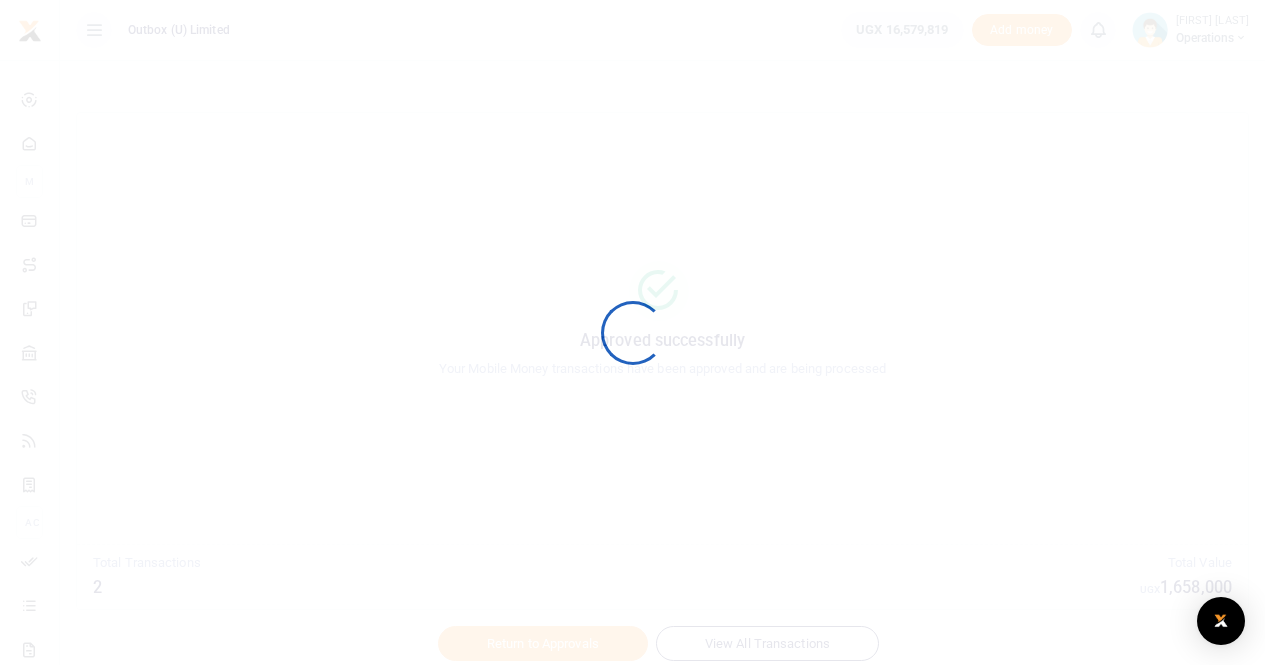 scroll, scrollTop: 0, scrollLeft: 0, axis: both 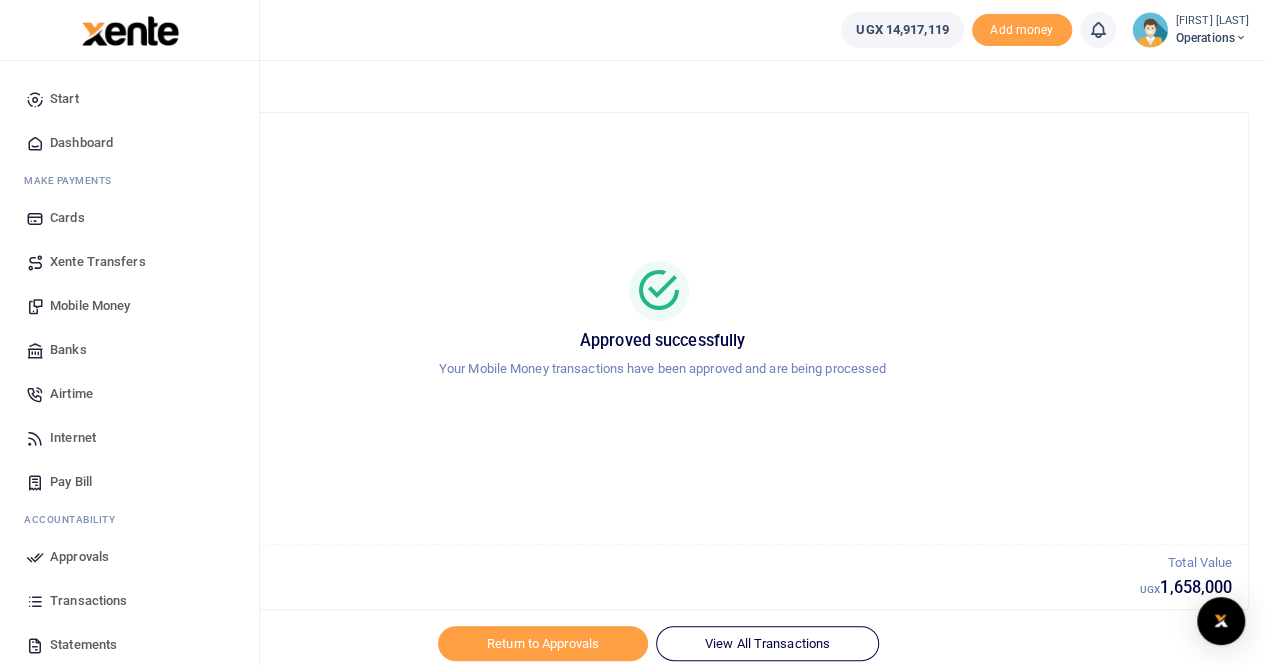 click on "Dashboard" at bounding box center [81, 143] 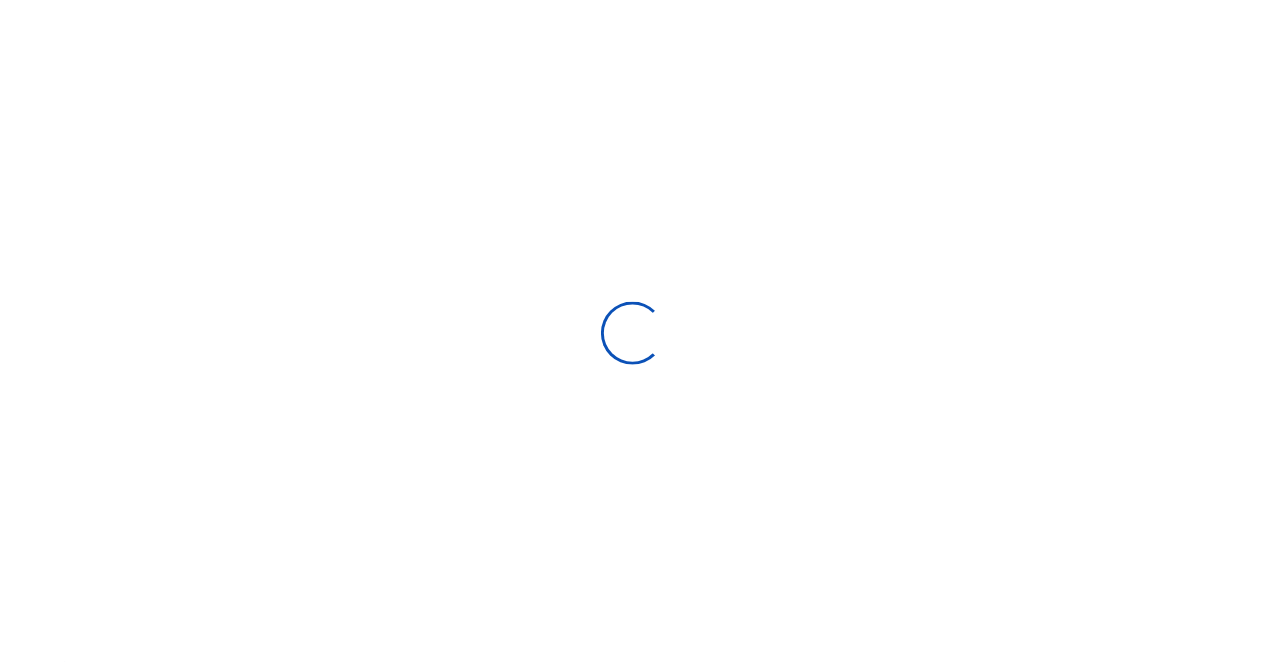 scroll, scrollTop: 0, scrollLeft: 0, axis: both 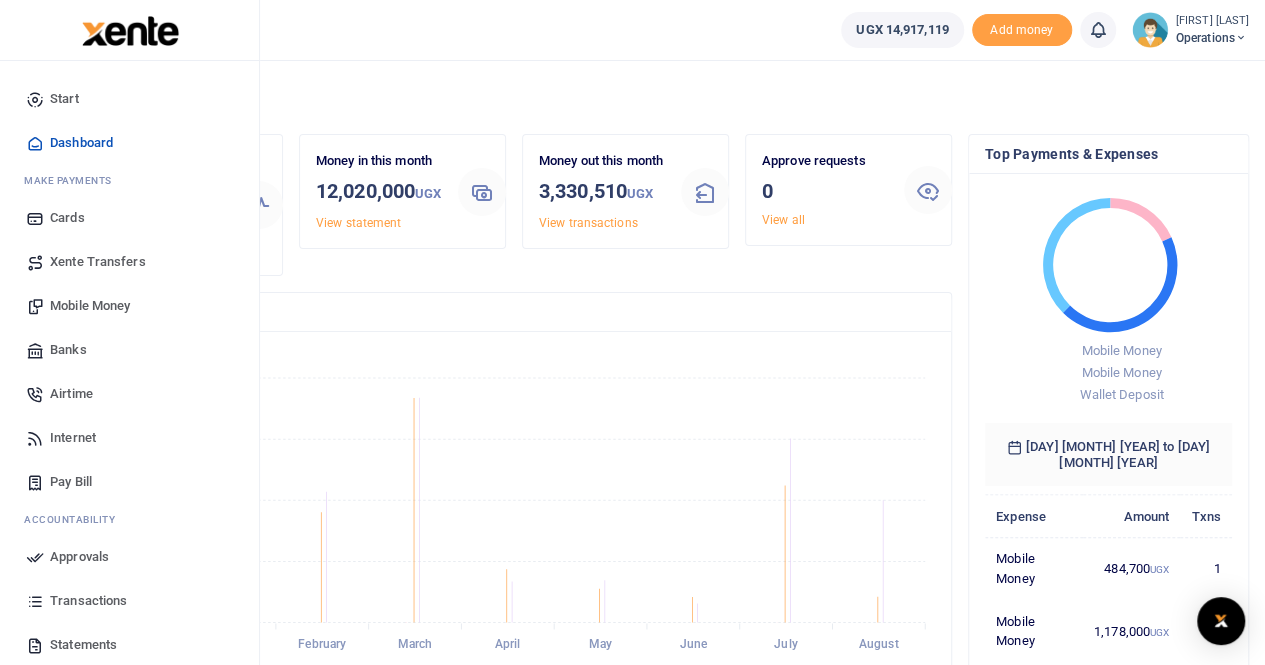 click on "Mobile Money" at bounding box center [90, 306] 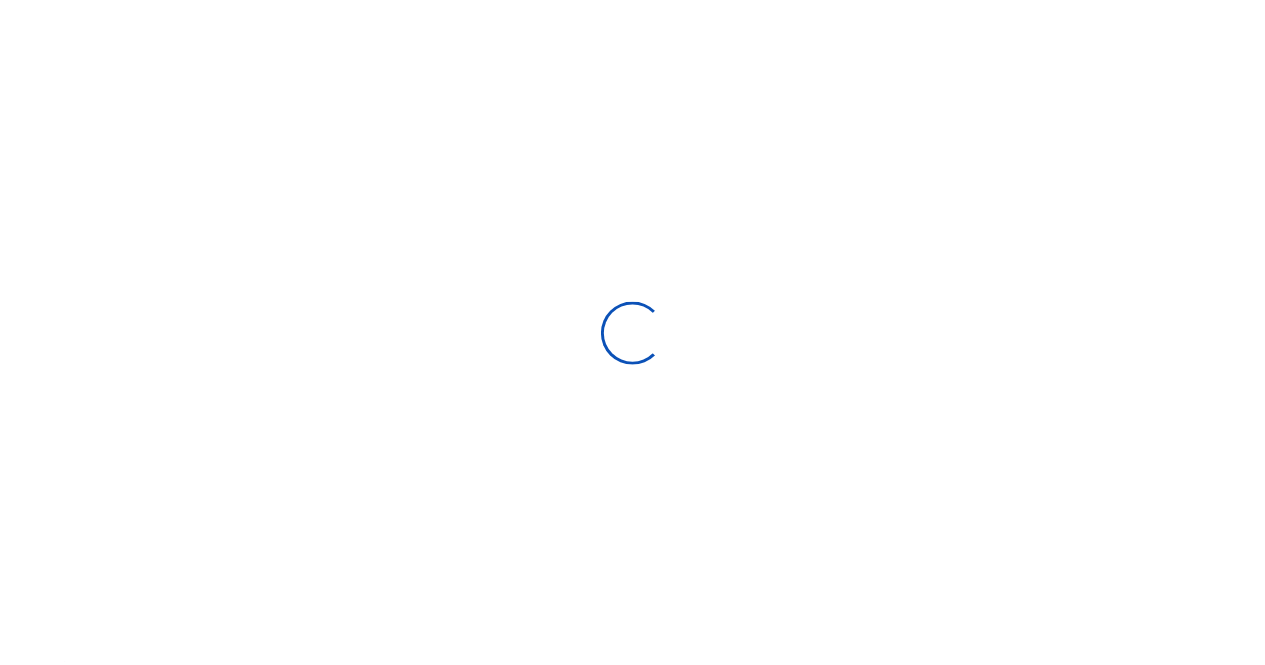 scroll, scrollTop: 0, scrollLeft: 0, axis: both 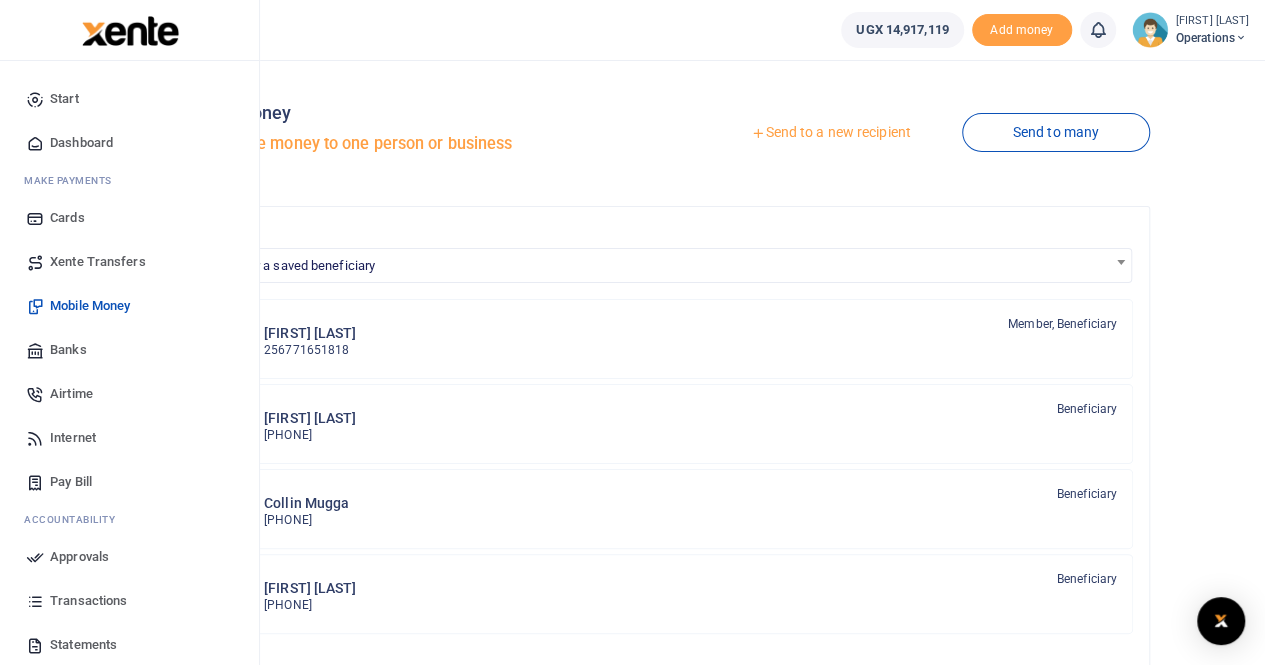 click on "Dashboard" at bounding box center (81, 143) 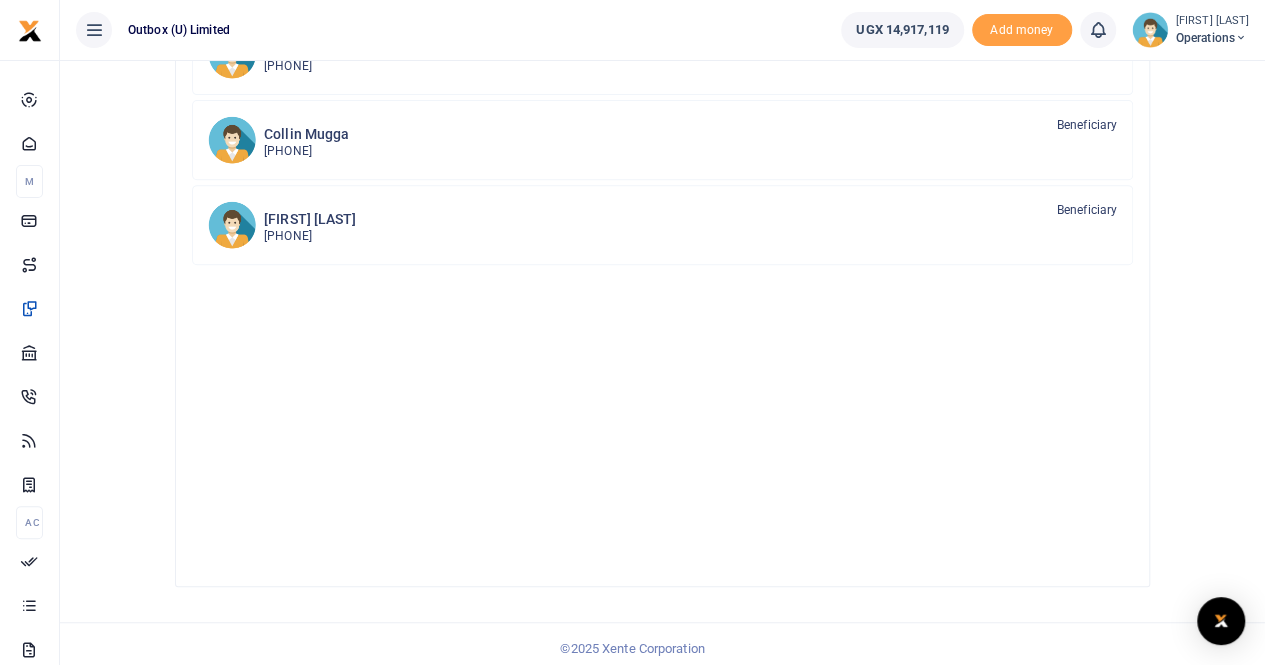 scroll, scrollTop: 378, scrollLeft: 0, axis: vertical 